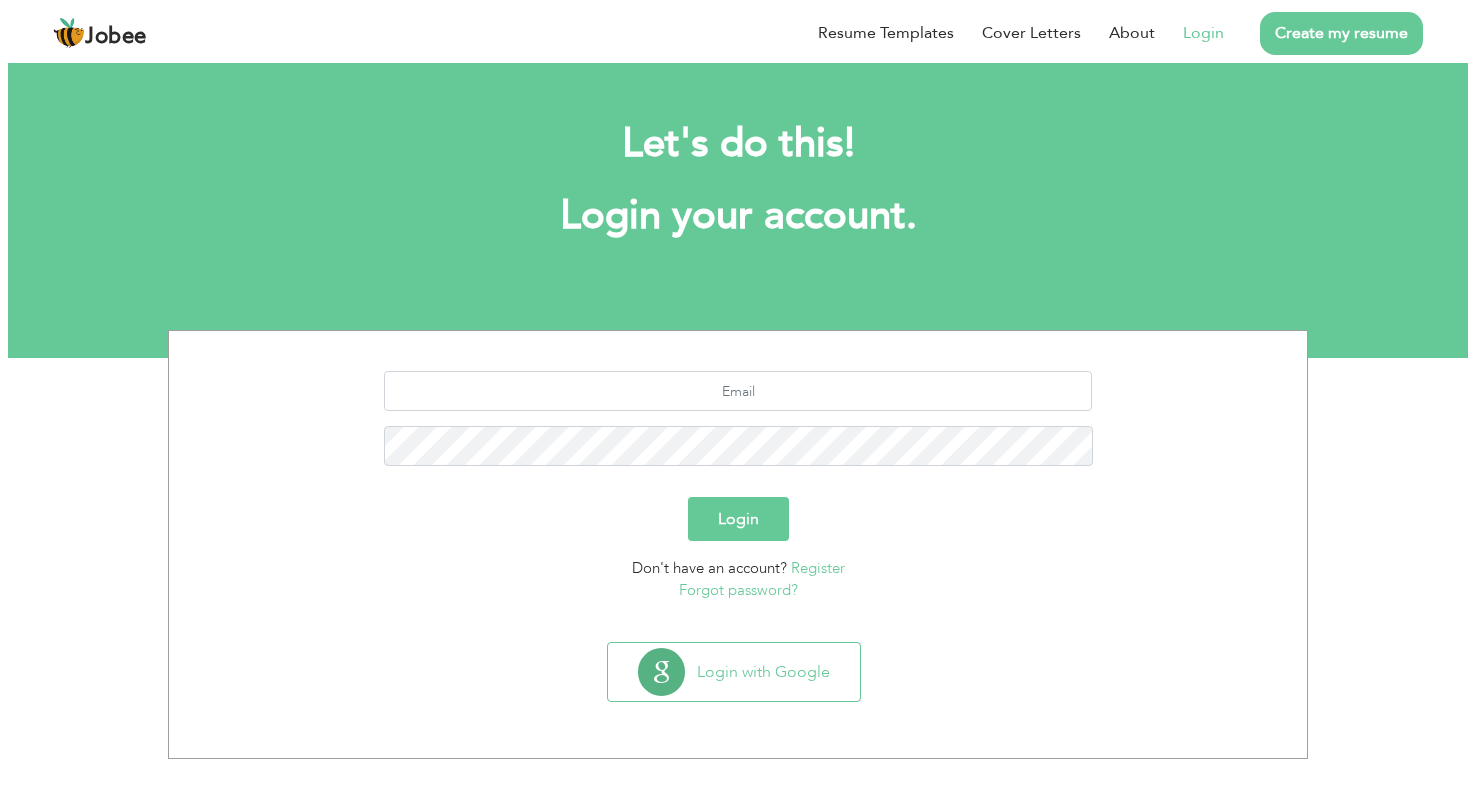 scroll, scrollTop: 0, scrollLeft: 0, axis: both 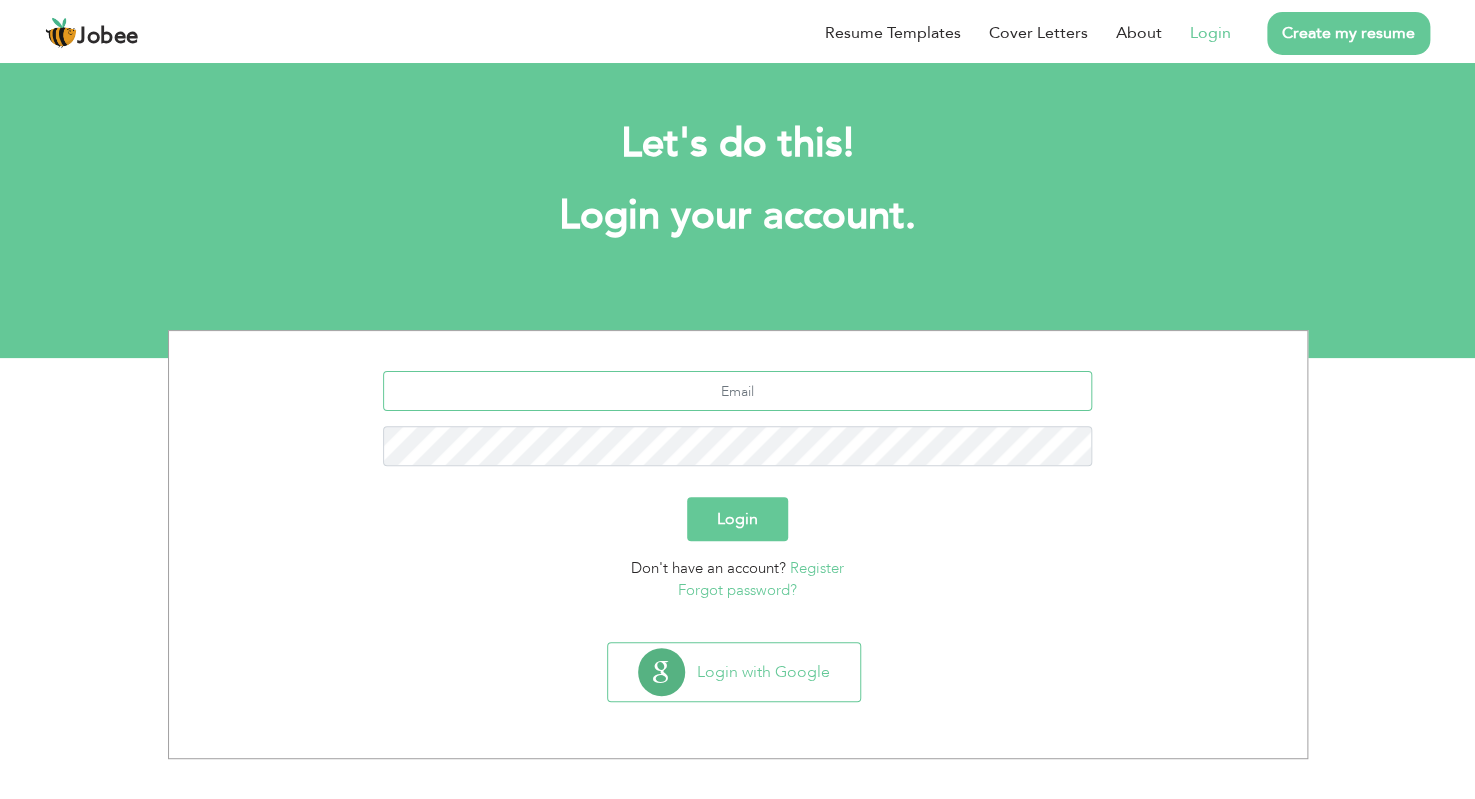 click at bounding box center [737, 391] 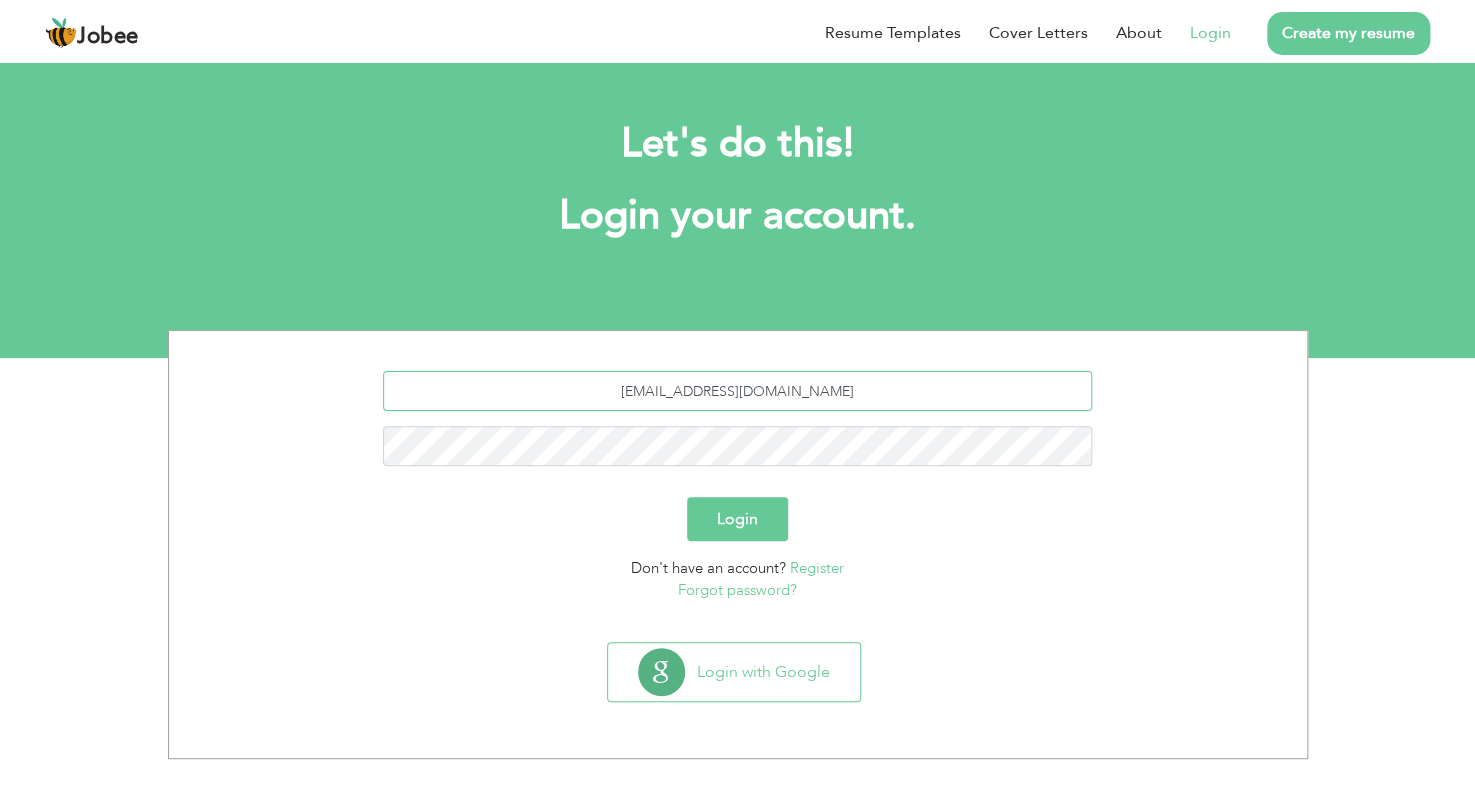 drag, startPoint x: 703, startPoint y: 393, endPoint x: 727, endPoint y: 398, distance: 24.5153 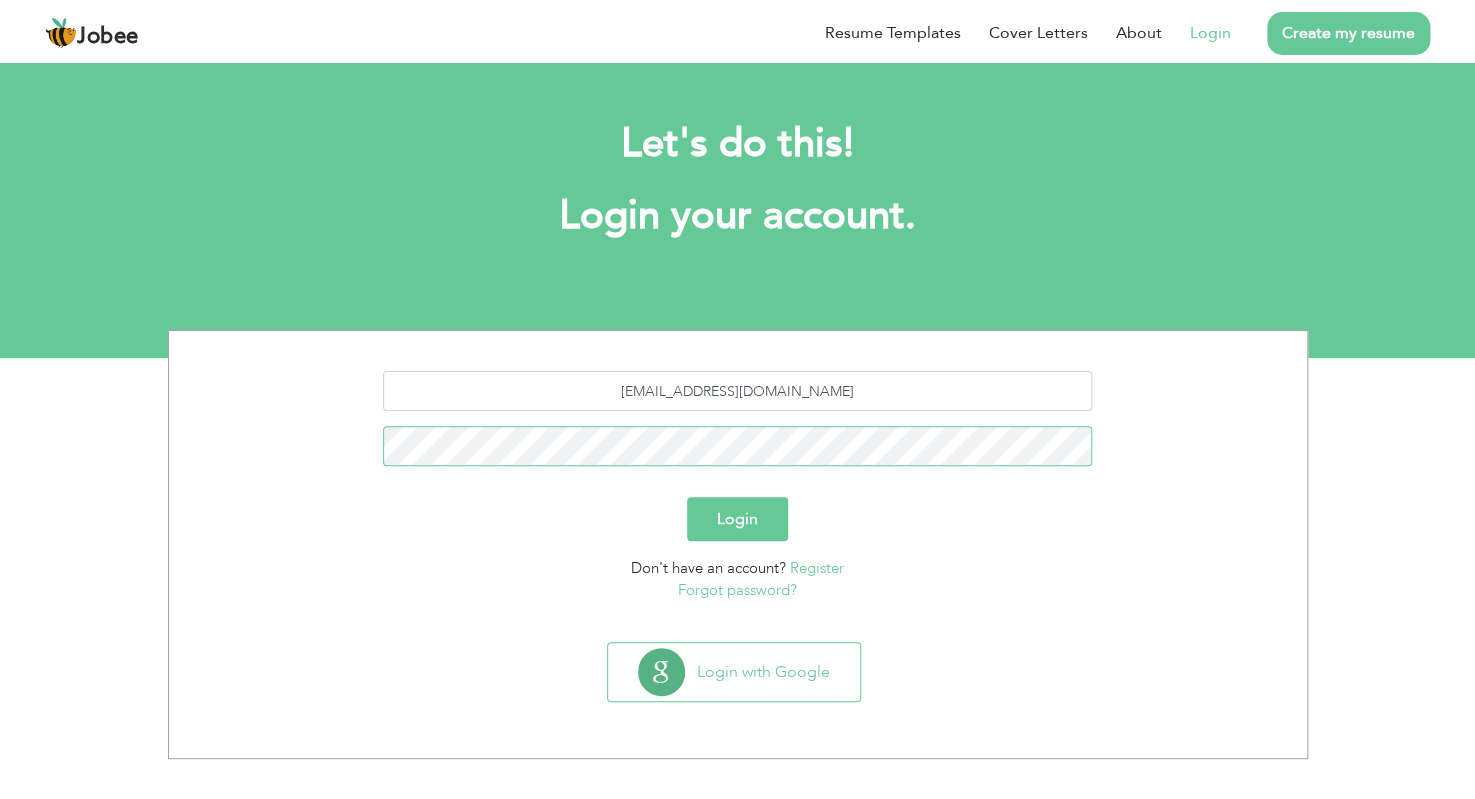 click on "Login" at bounding box center (737, 519) 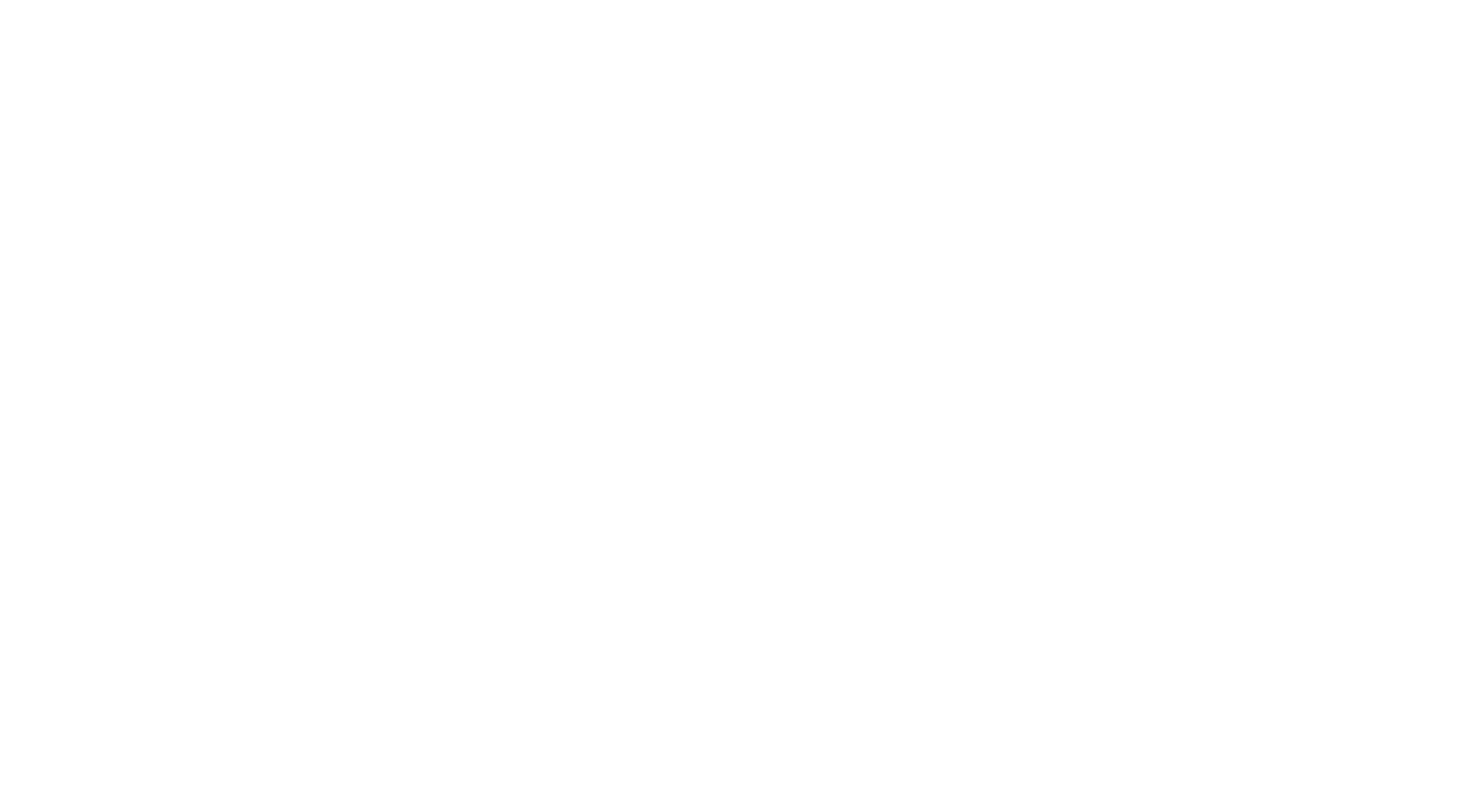 scroll, scrollTop: 0, scrollLeft: 0, axis: both 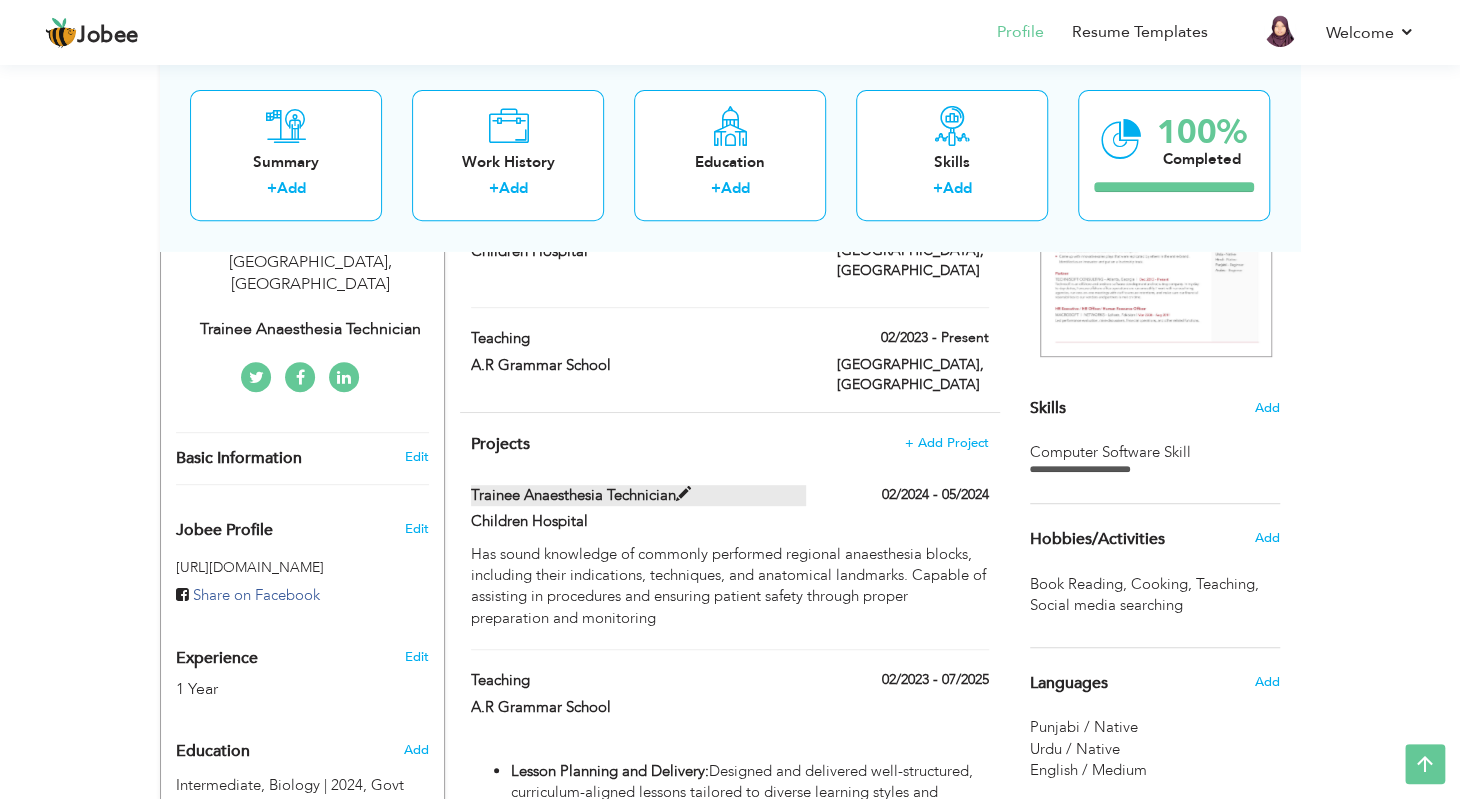 click at bounding box center [683, 494] 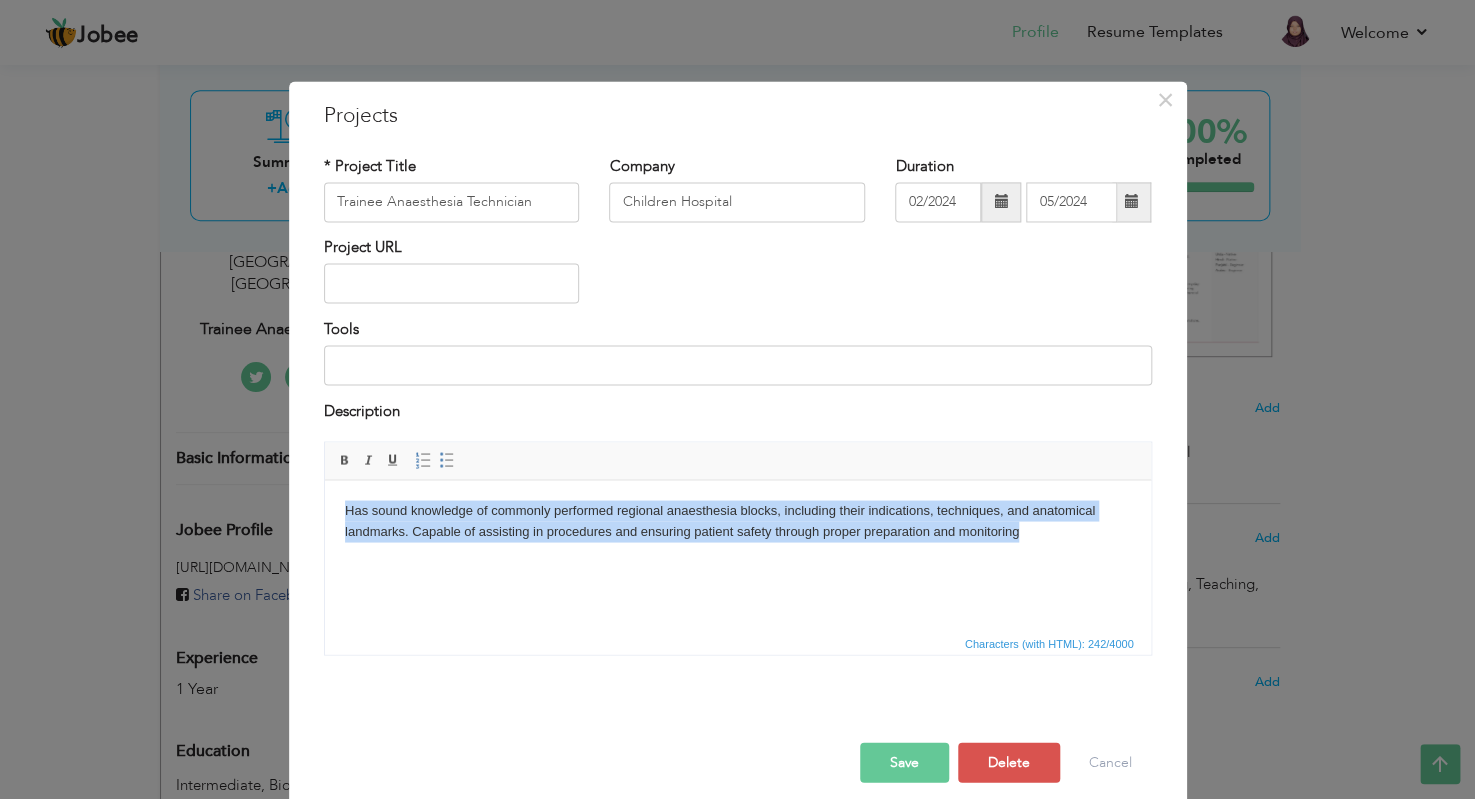 drag, startPoint x: 1026, startPoint y: 540, endPoint x: 325, endPoint y: 509, distance: 701.6851 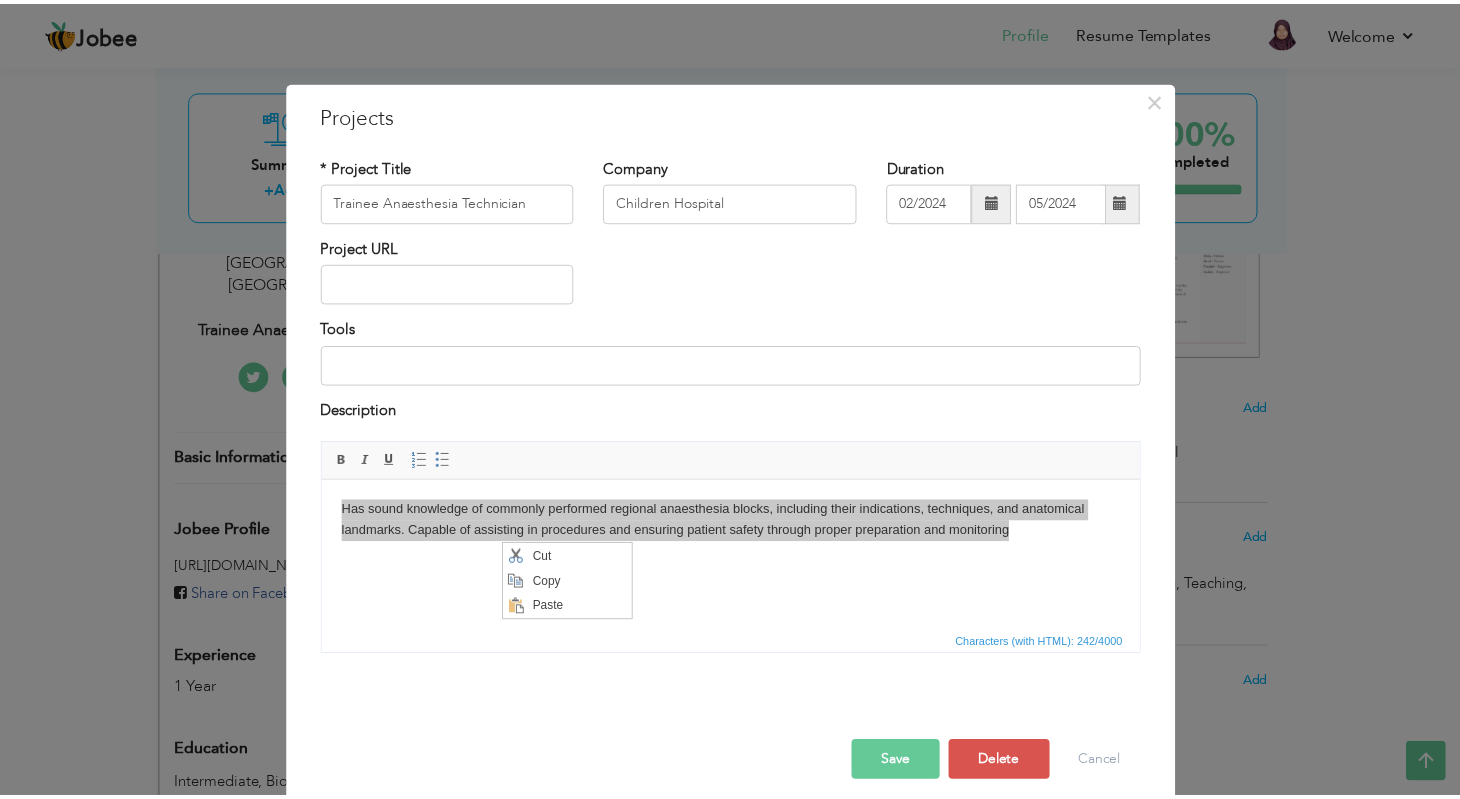 scroll, scrollTop: 0, scrollLeft: 0, axis: both 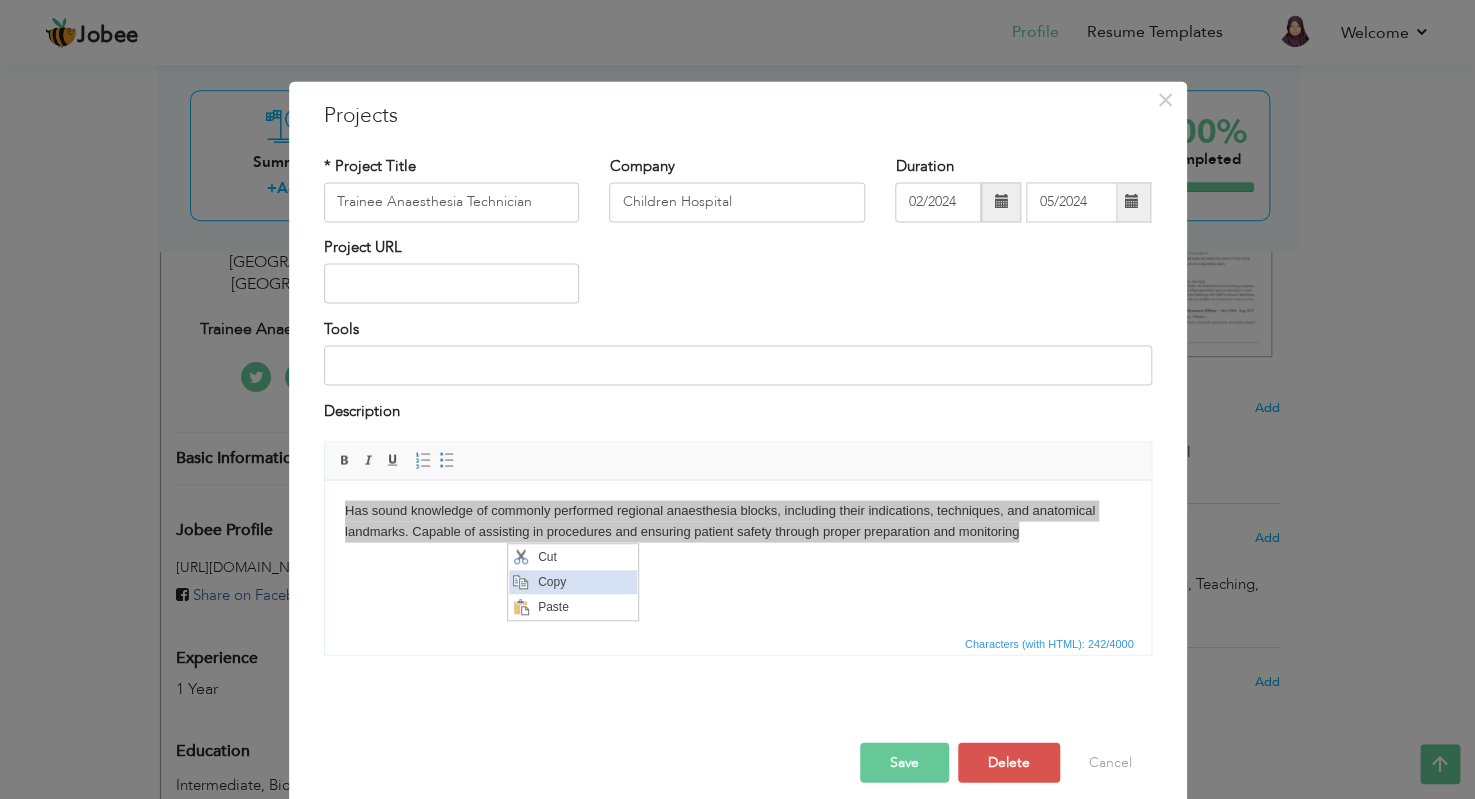 click on "Copy" at bounding box center (584, 581) 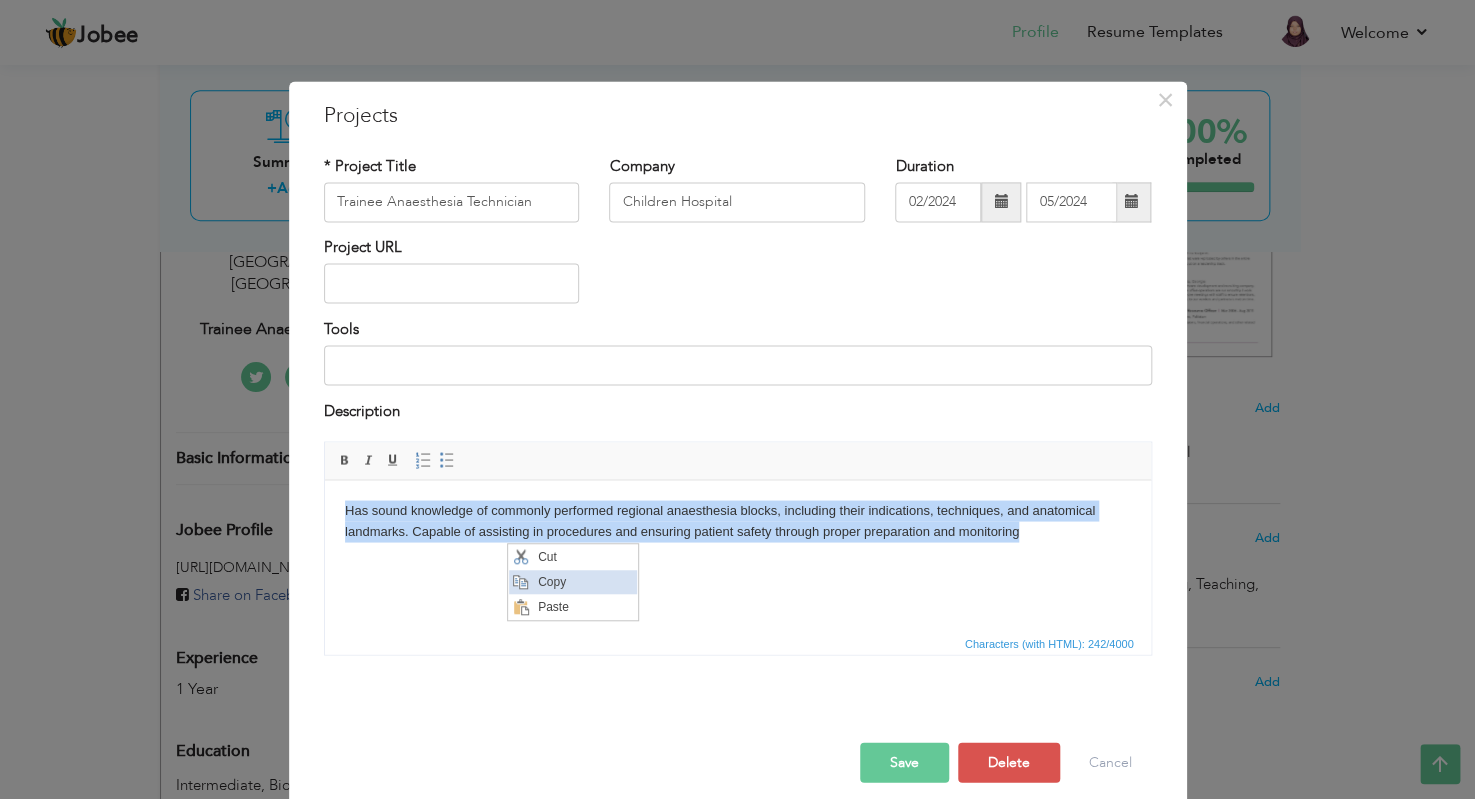 copy on "Has sound knowledge of commonly performed regional anaesthesia blocks, including their indications, techniques, and anatomical landmarks. Capable of assisting in procedures and ensuring patient safety through proper preparation and monitoring" 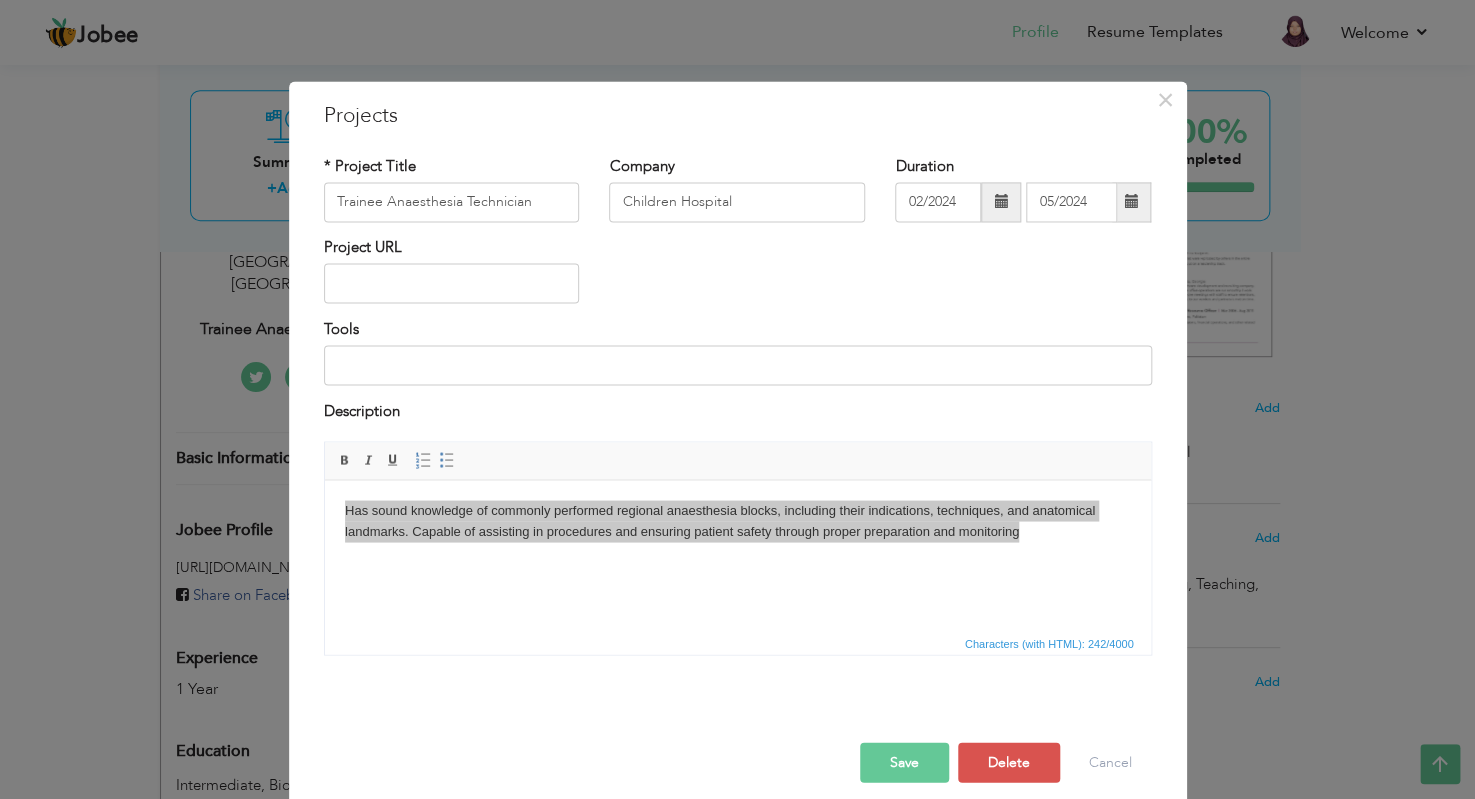 click on "Save" at bounding box center [904, 763] 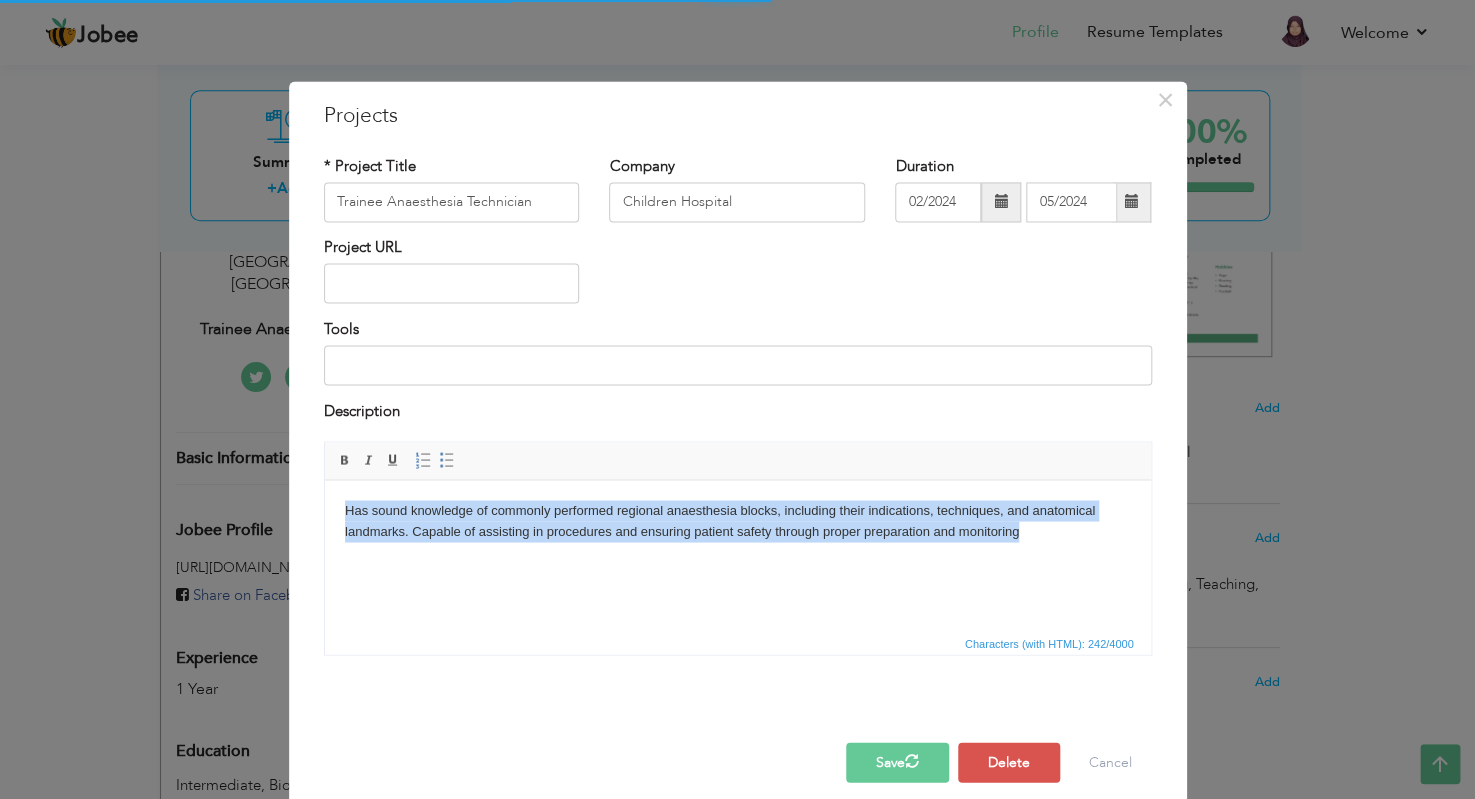 click on "Has sound knowledge of commonly performed regional anaesthesia blocks, including their indications, techniques, and anatomical landmarks. Capable of assisting in procedures and ensuring patient safety through proper preparation and monitoring" at bounding box center (737, 521) 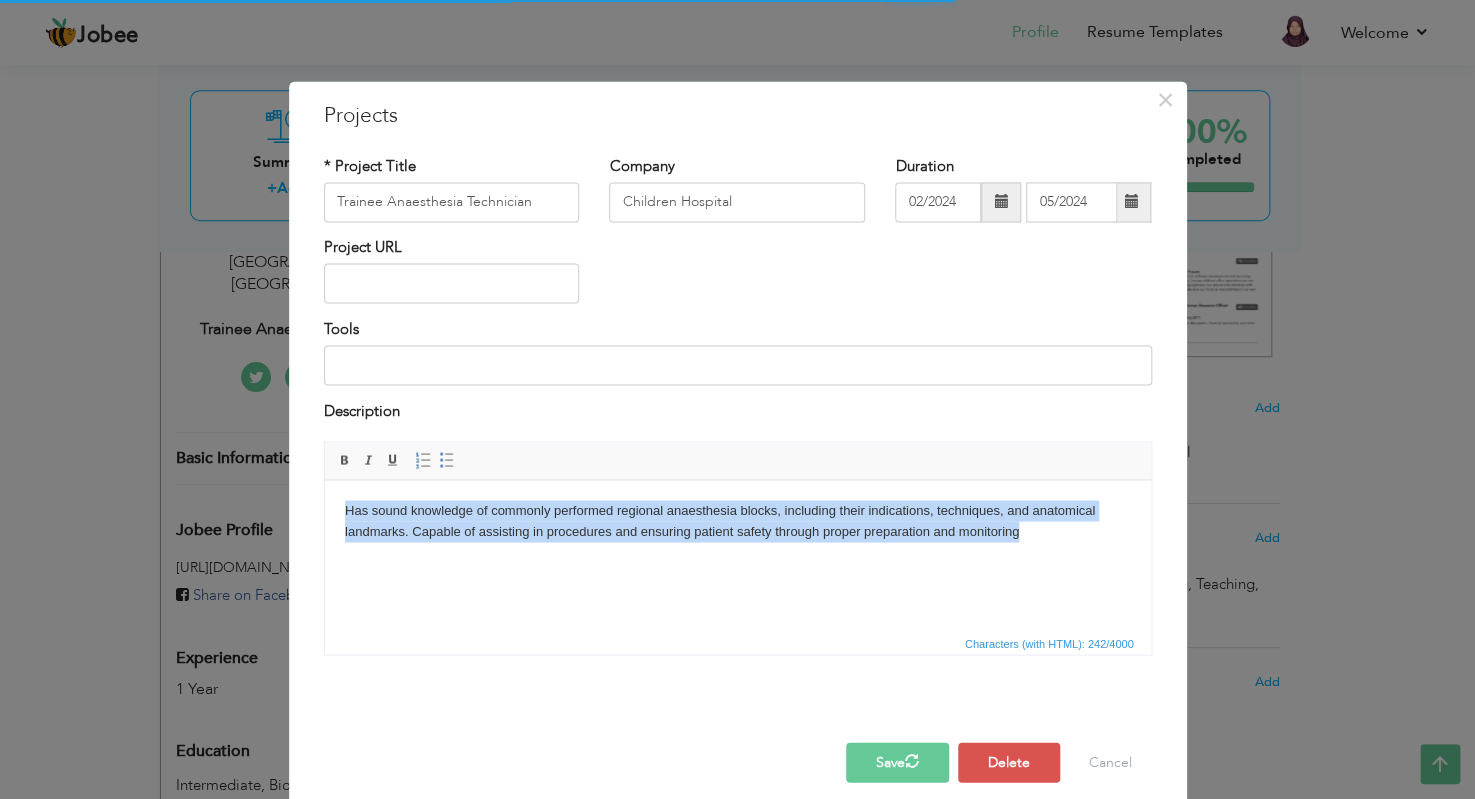 drag, startPoint x: 1041, startPoint y: 535, endPoint x: 127, endPoint y: 472, distance: 916.16864 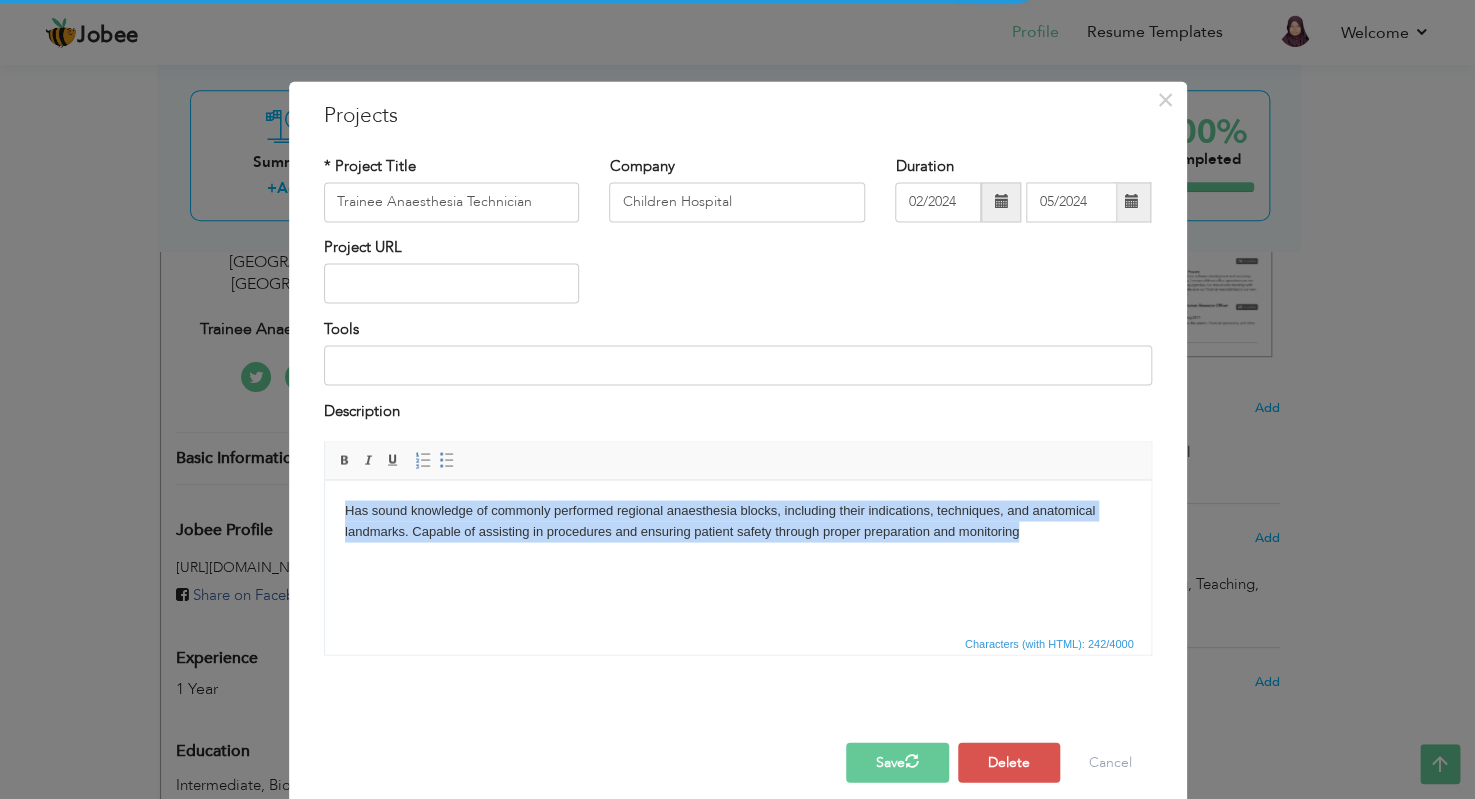 copy on "Has sound knowledge of commonly performed regional anaesthesia blocks, including their indications, techniques, and anatomical landmarks. Capable of assisting in procedures and ensuring patient safety through proper preparation and monitoring" 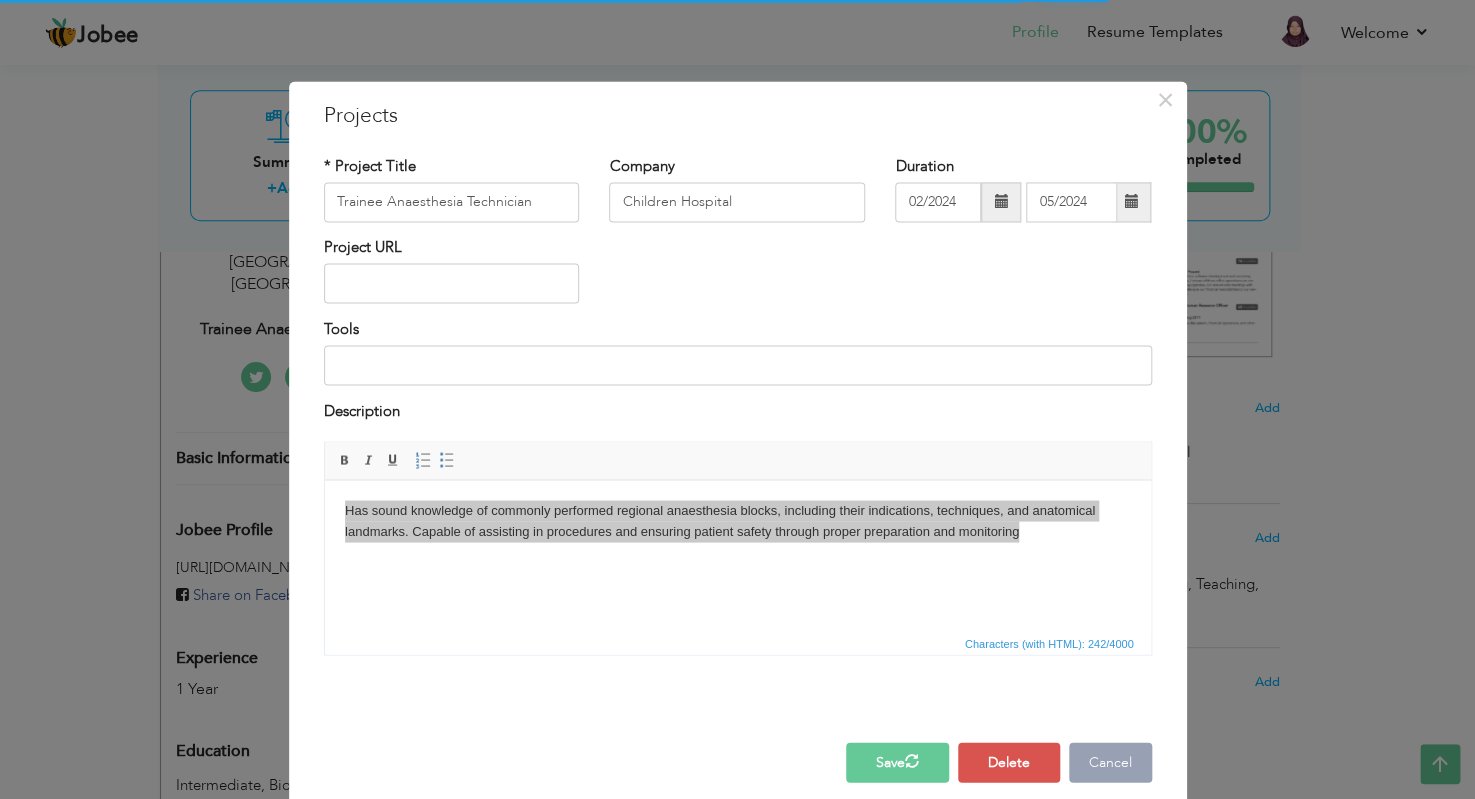 click on "Cancel" at bounding box center [1110, 763] 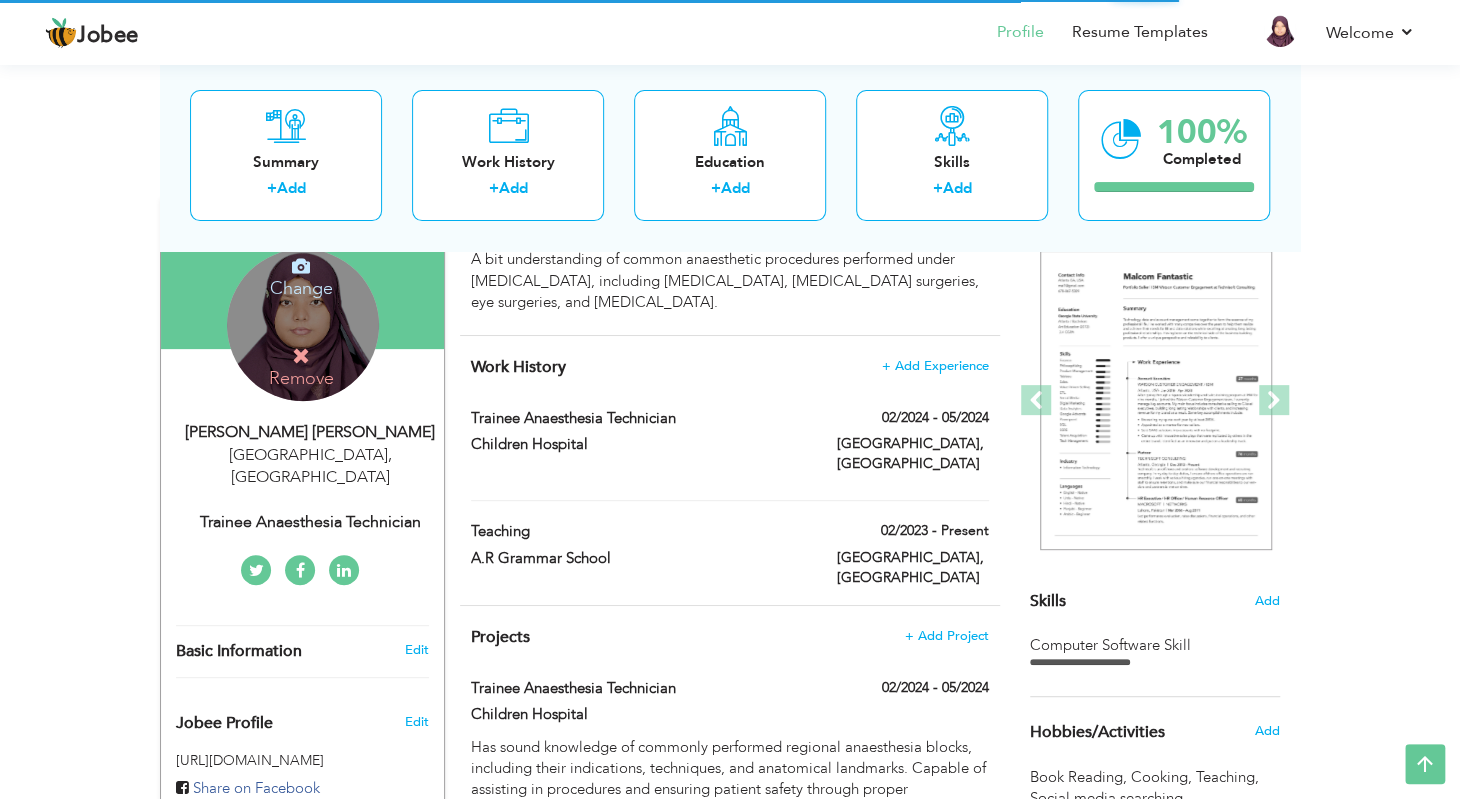 scroll, scrollTop: 72, scrollLeft: 0, axis: vertical 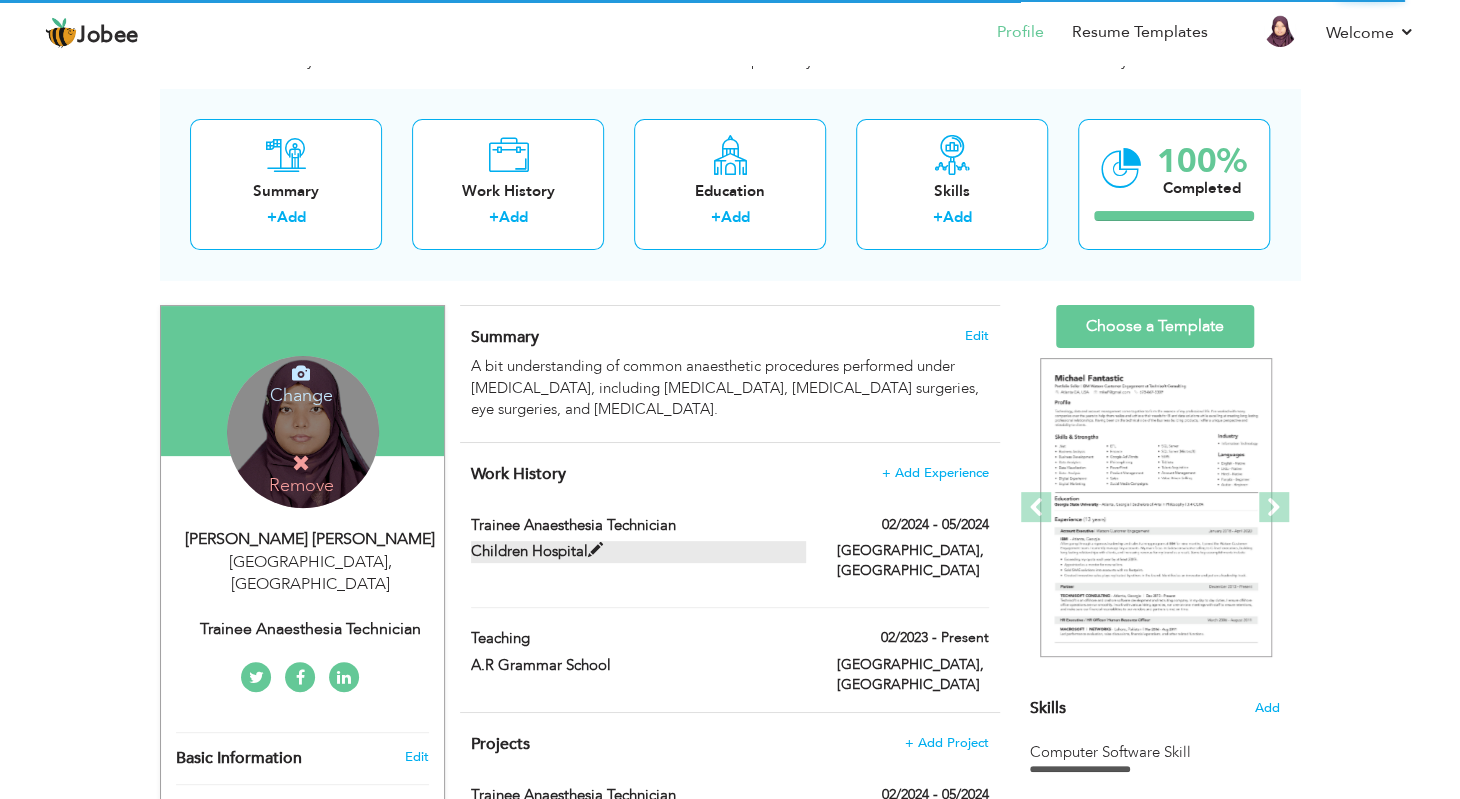 click at bounding box center (595, 550) 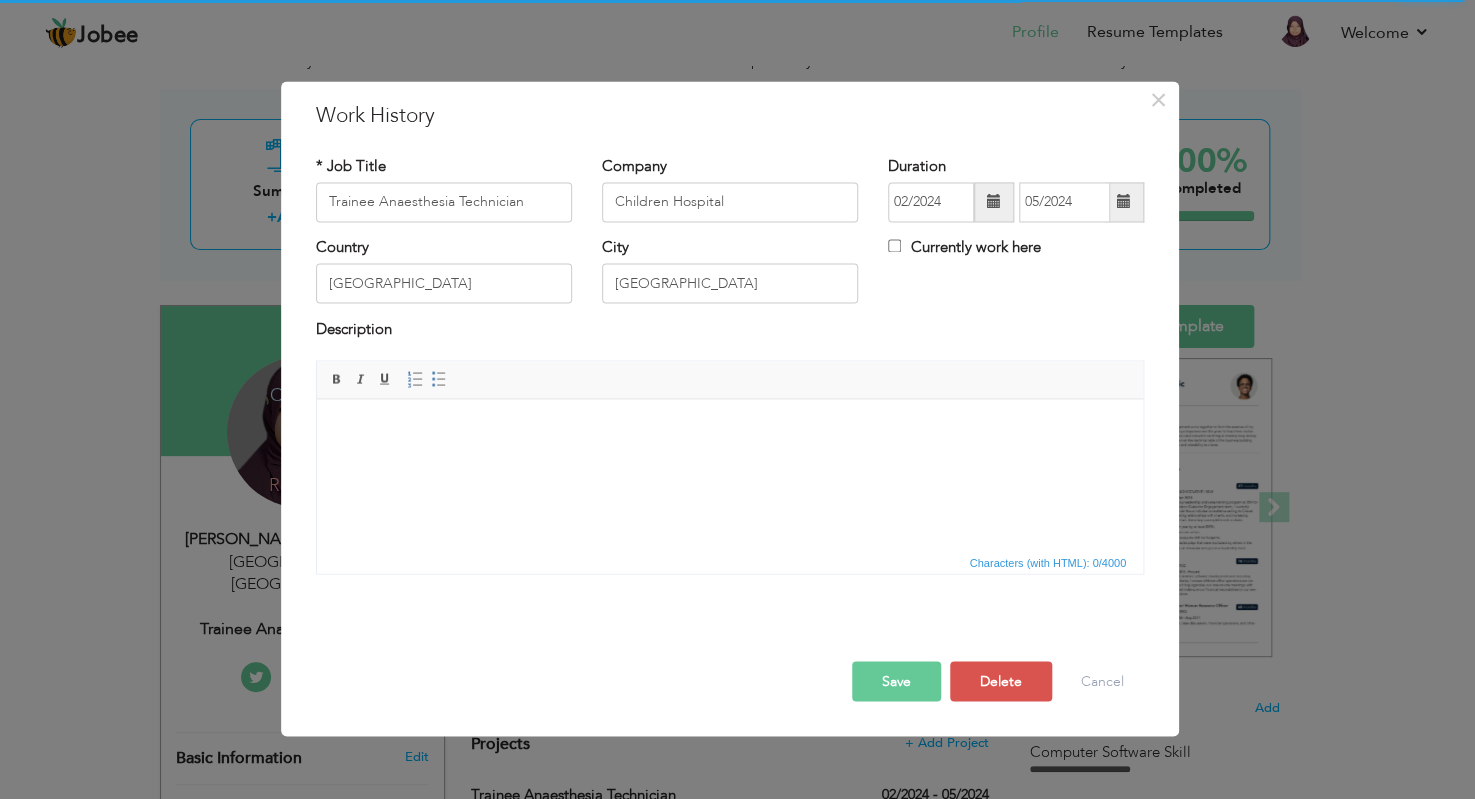 click at bounding box center [730, 429] 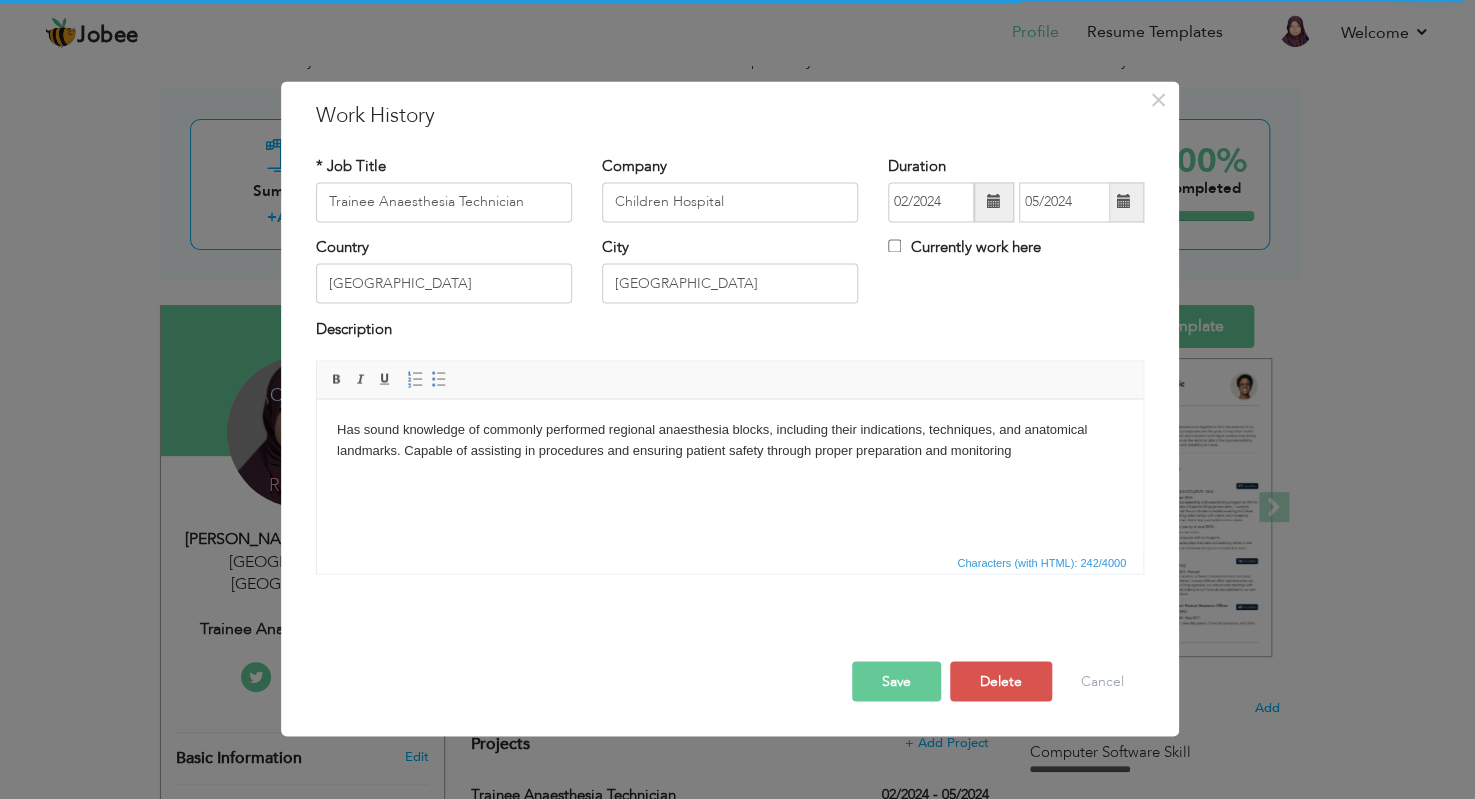 click on "Save" at bounding box center (896, 681) 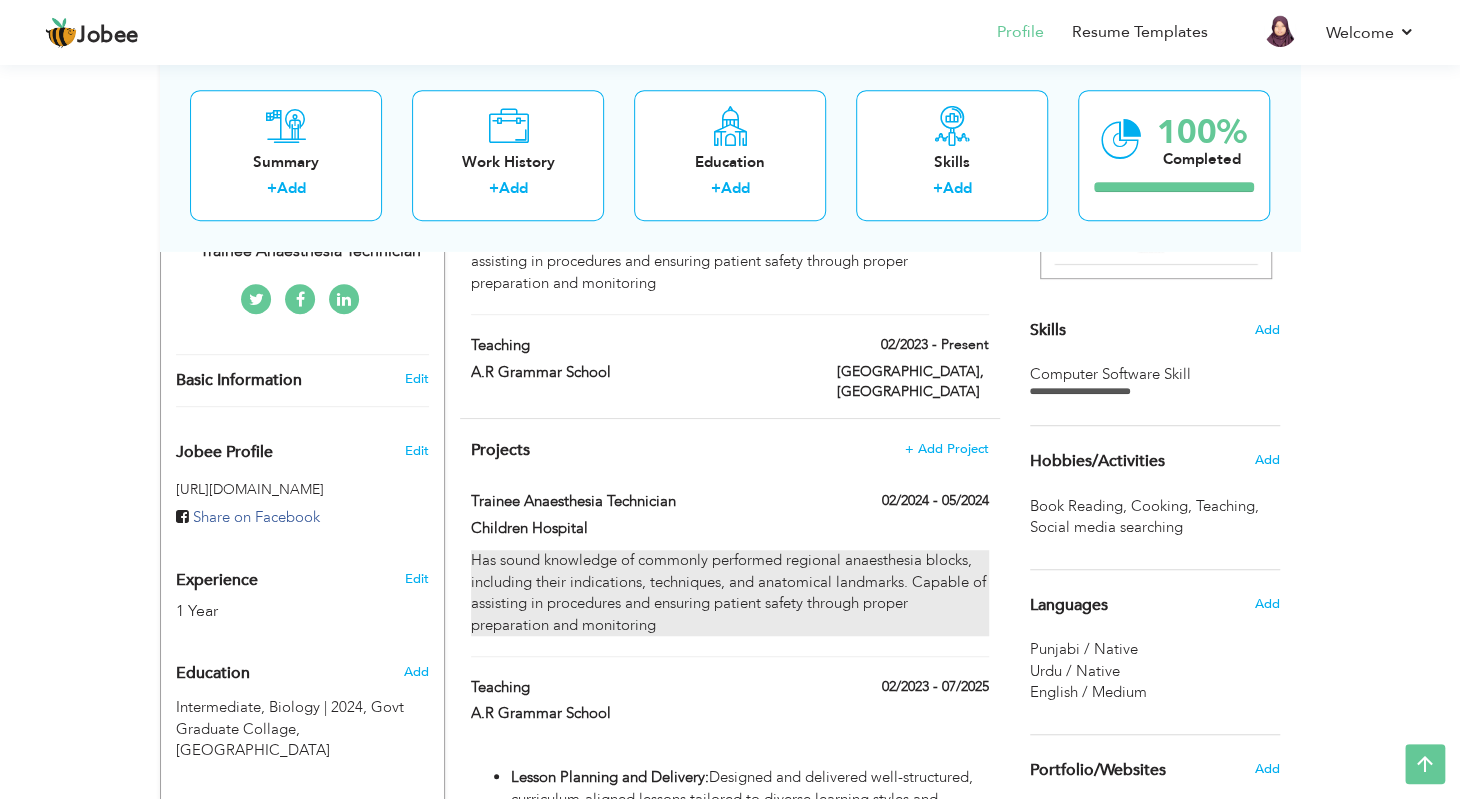 scroll, scrollTop: 472, scrollLeft: 0, axis: vertical 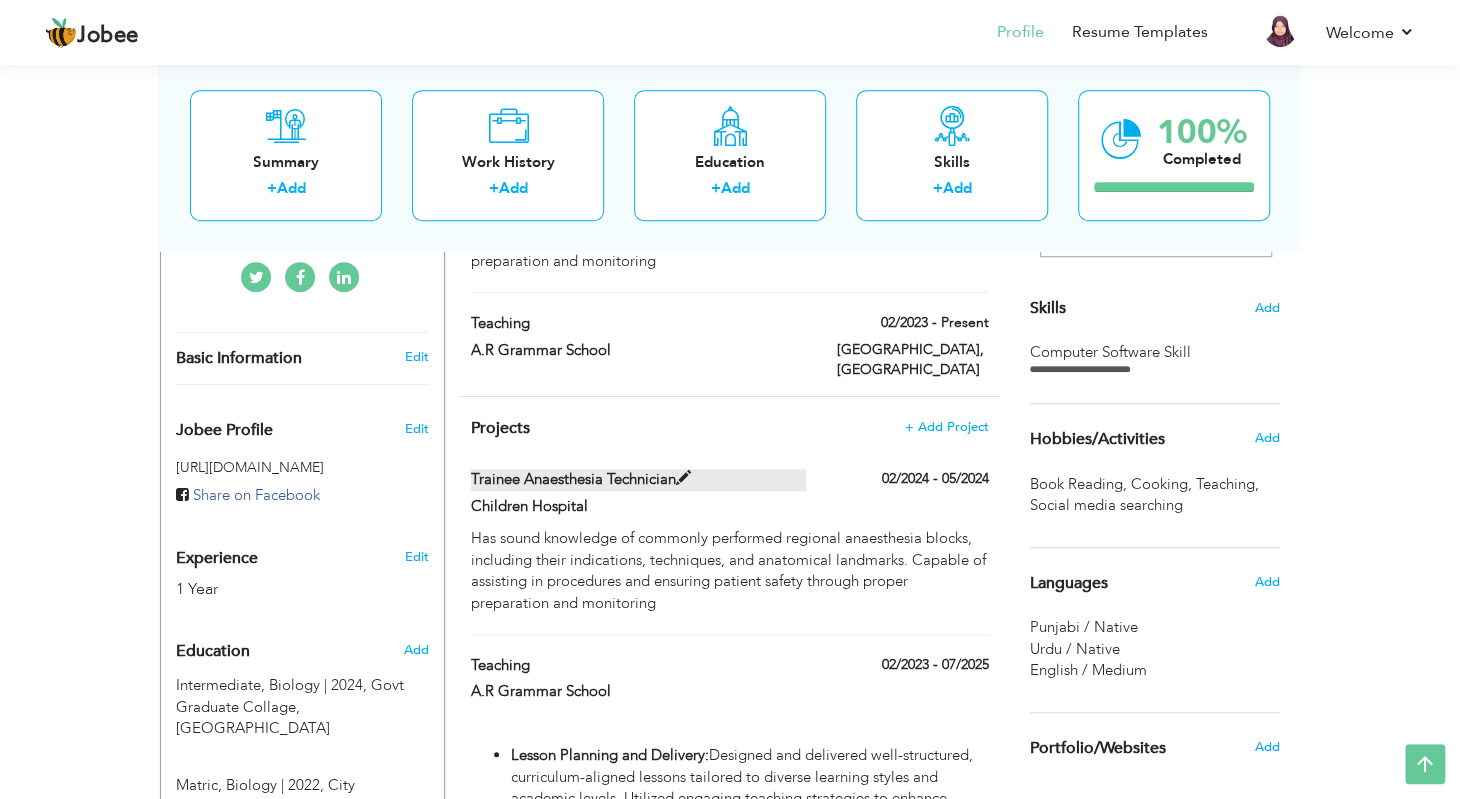 click on "Trainee Anaesthesia Technician" at bounding box center (639, 479) 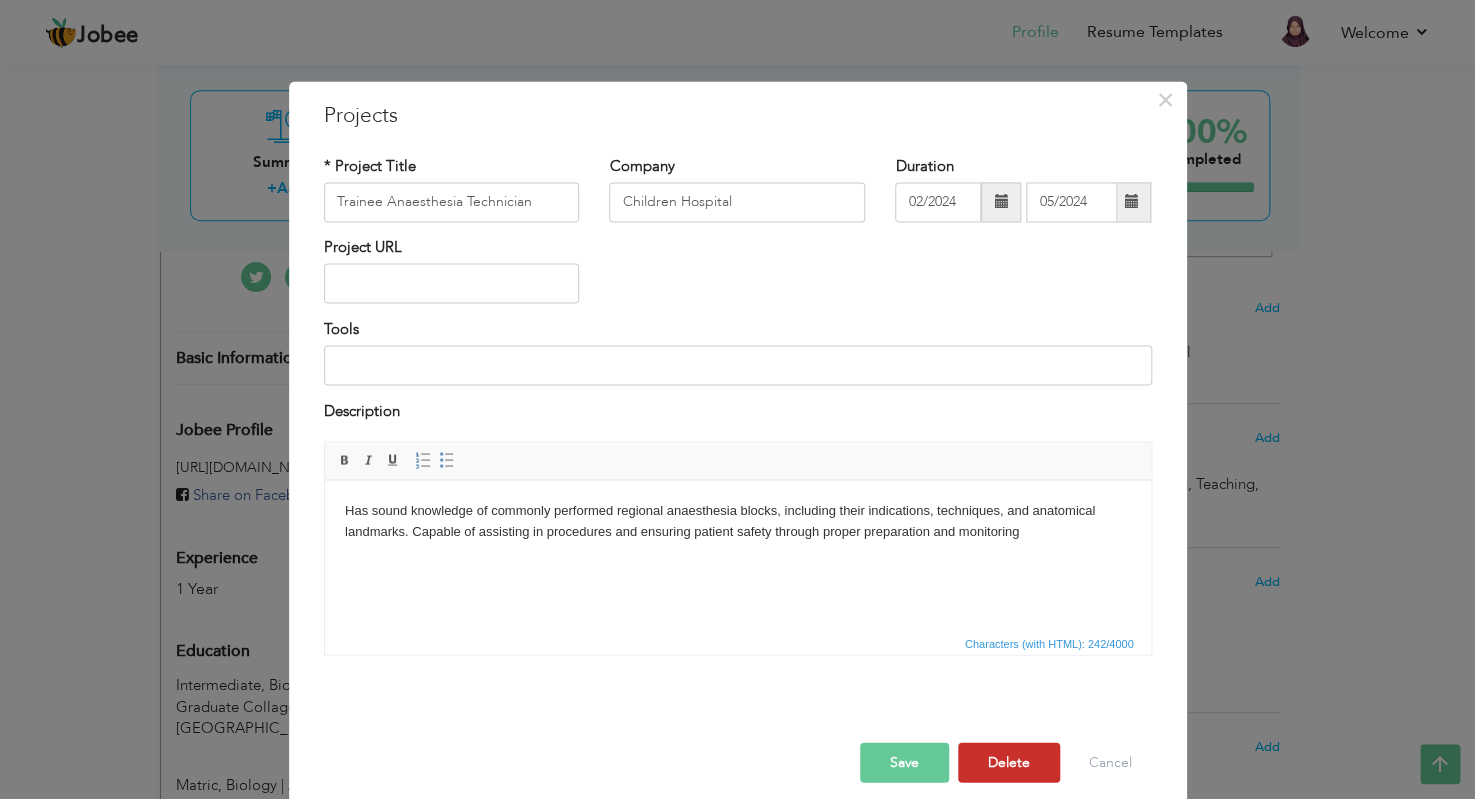 click on "Delete" at bounding box center [1009, 763] 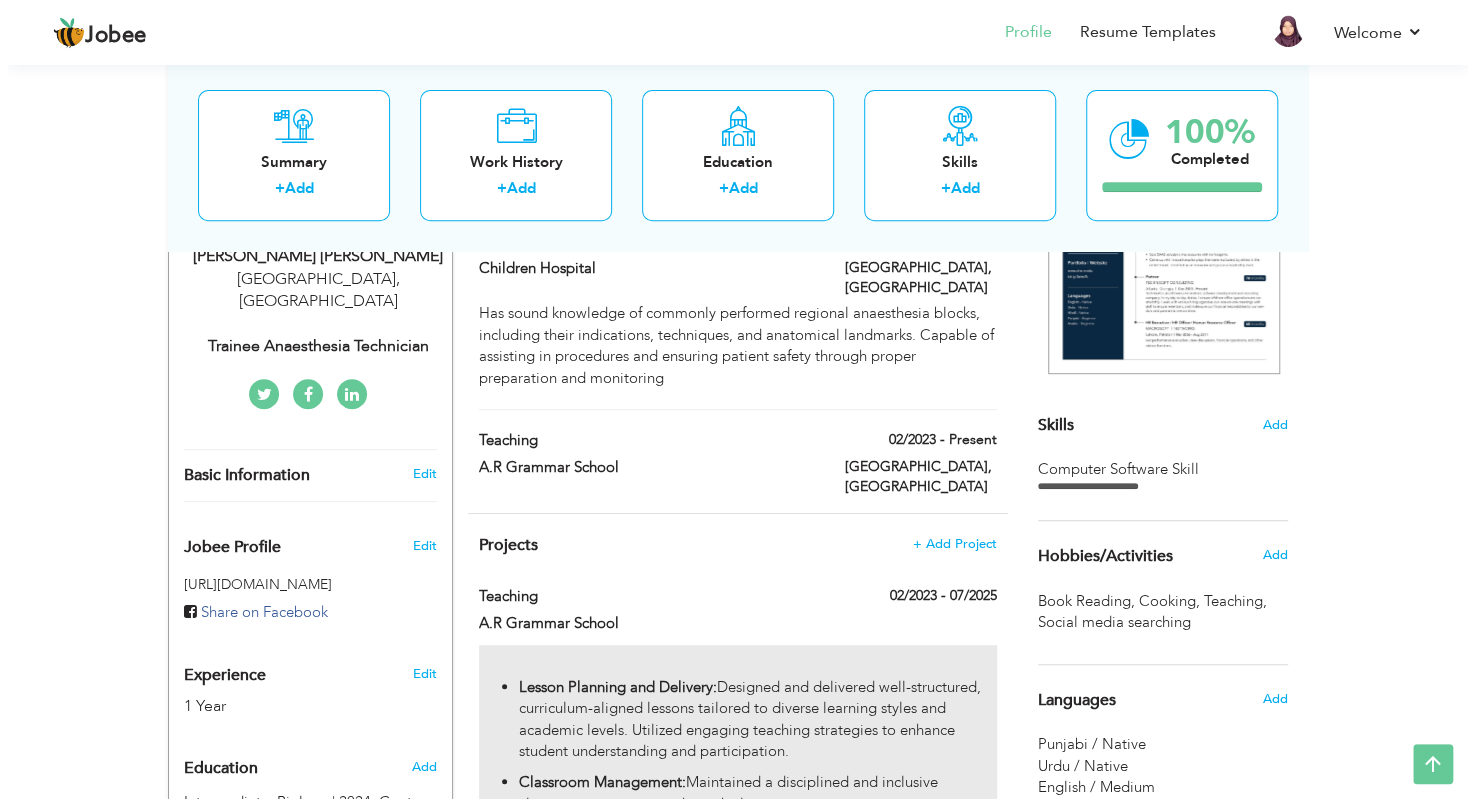 scroll, scrollTop: 472, scrollLeft: 0, axis: vertical 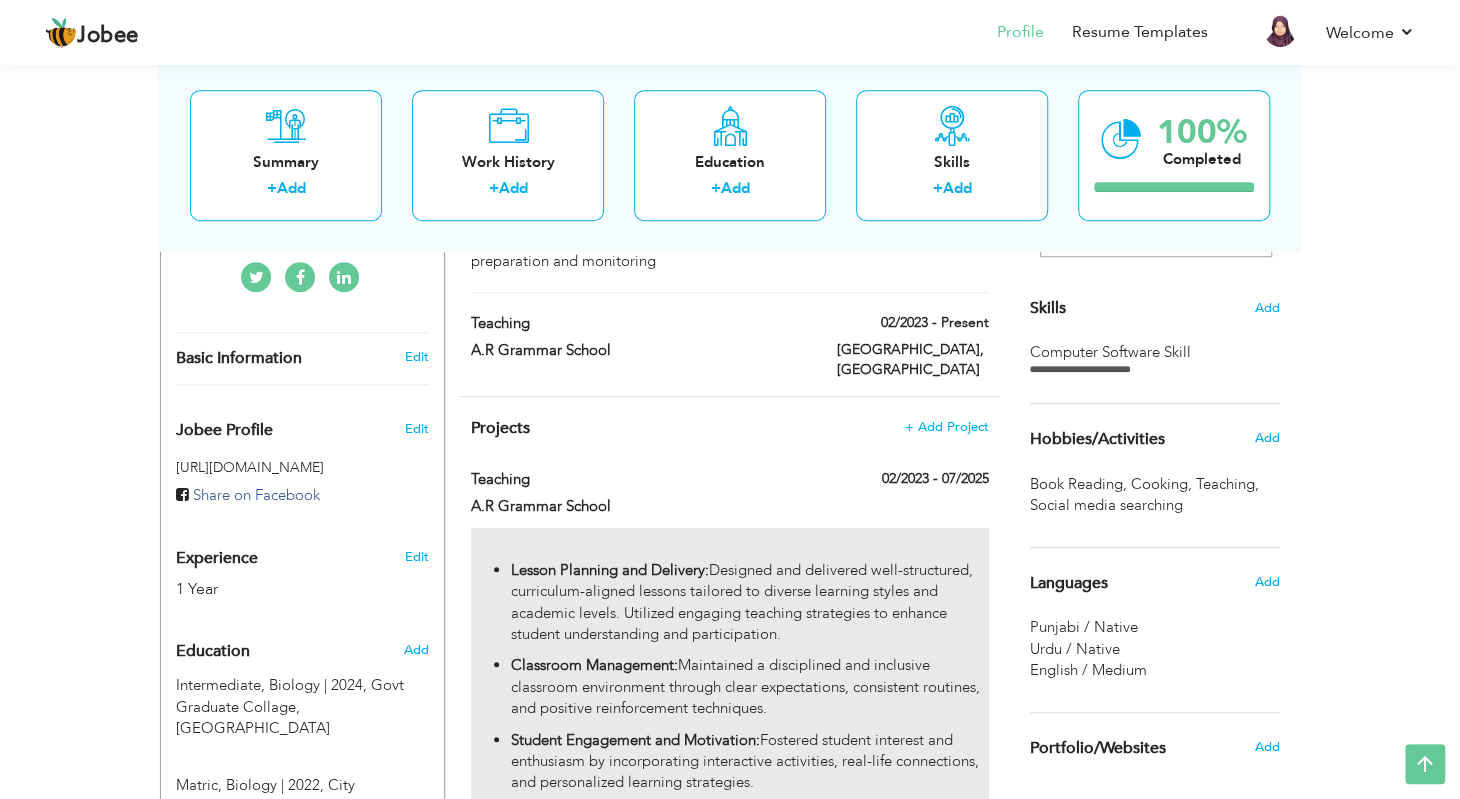 click on "Lesson Planning and Delivery:" at bounding box center [610, 570] 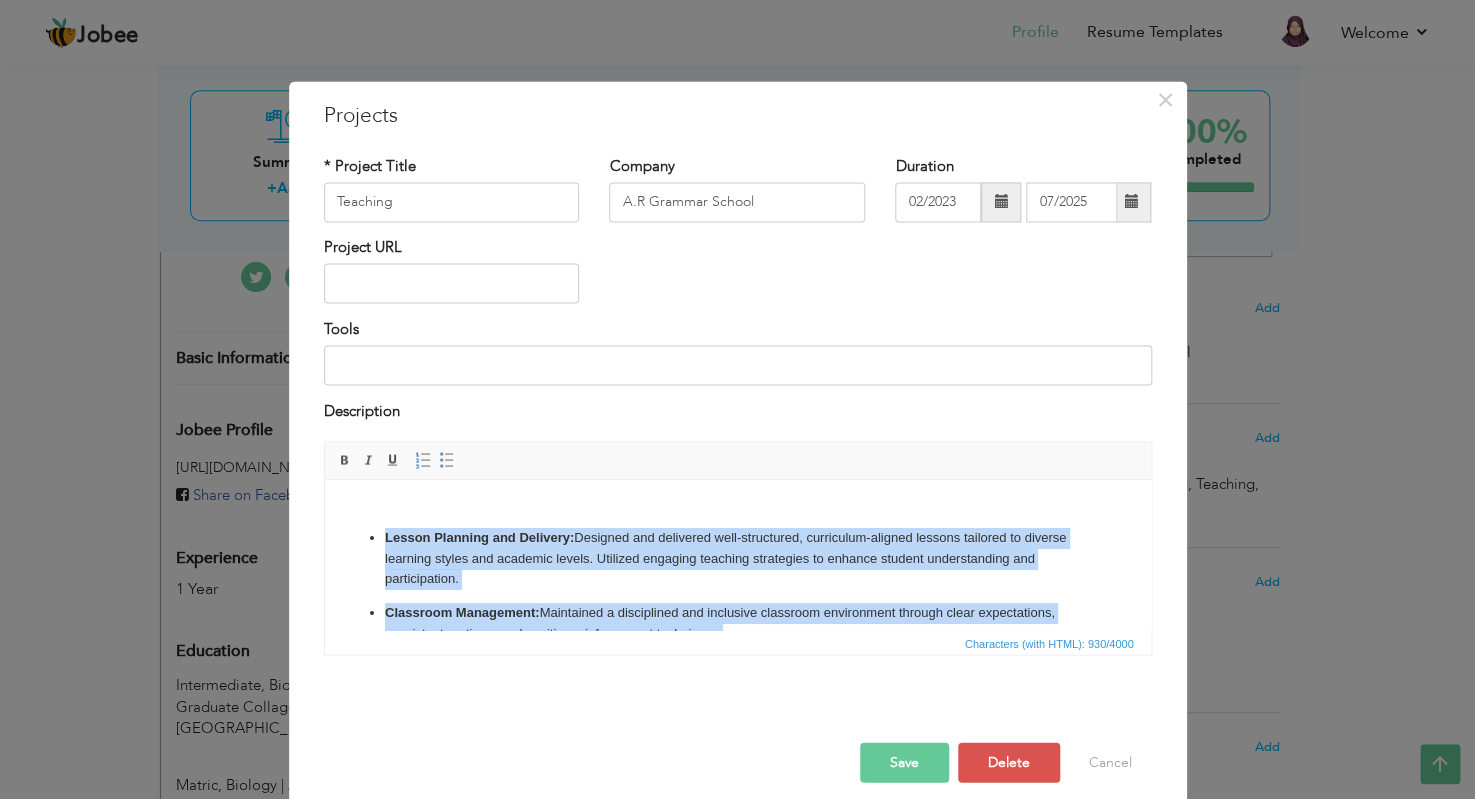 scroll, scrollTop: 150, scrollLeft: 0, axis: vertical 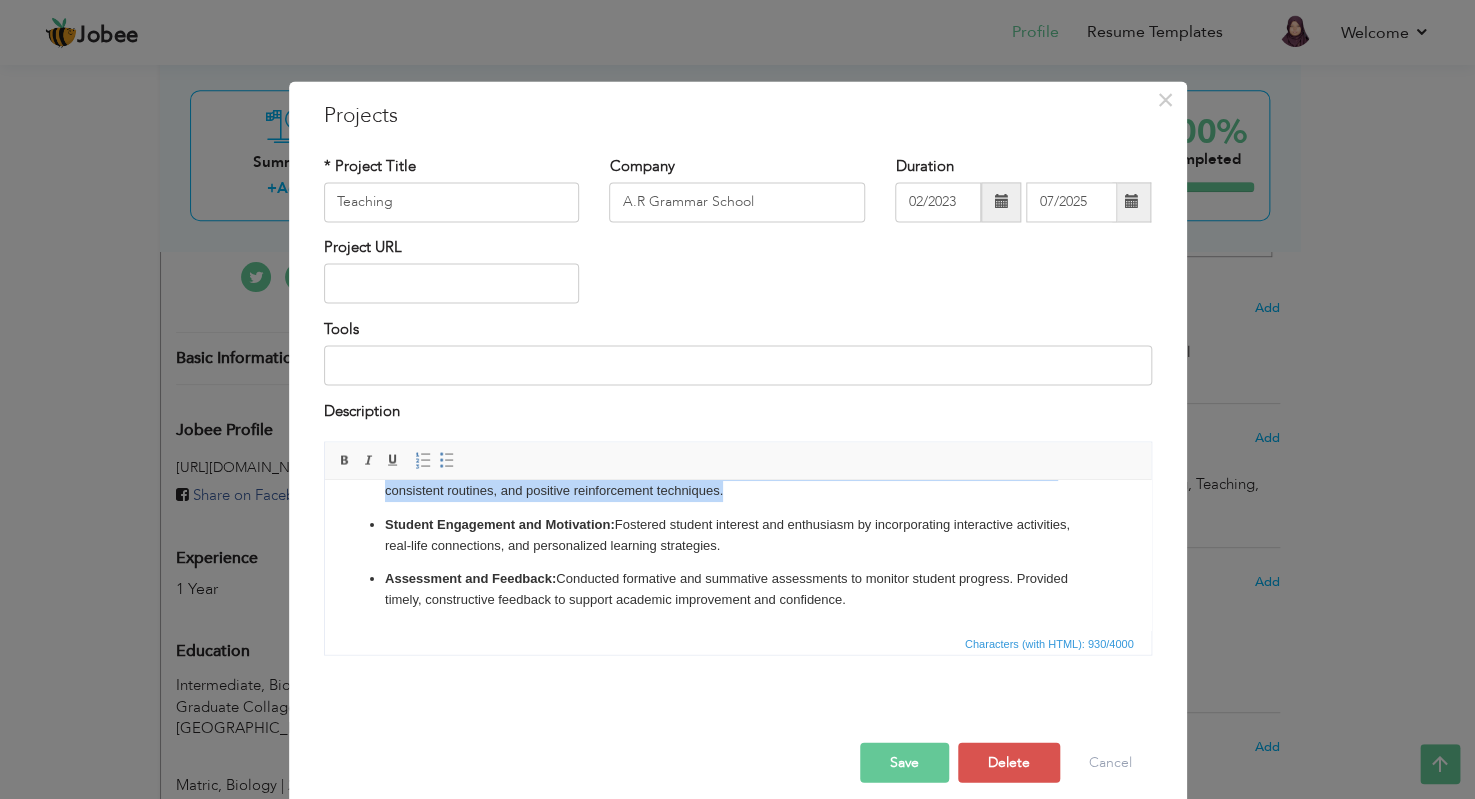 drag, startPoint x: 364, startPoint y: 539, endPoint x: 931, endPoint y: 662, distance: 580.1879 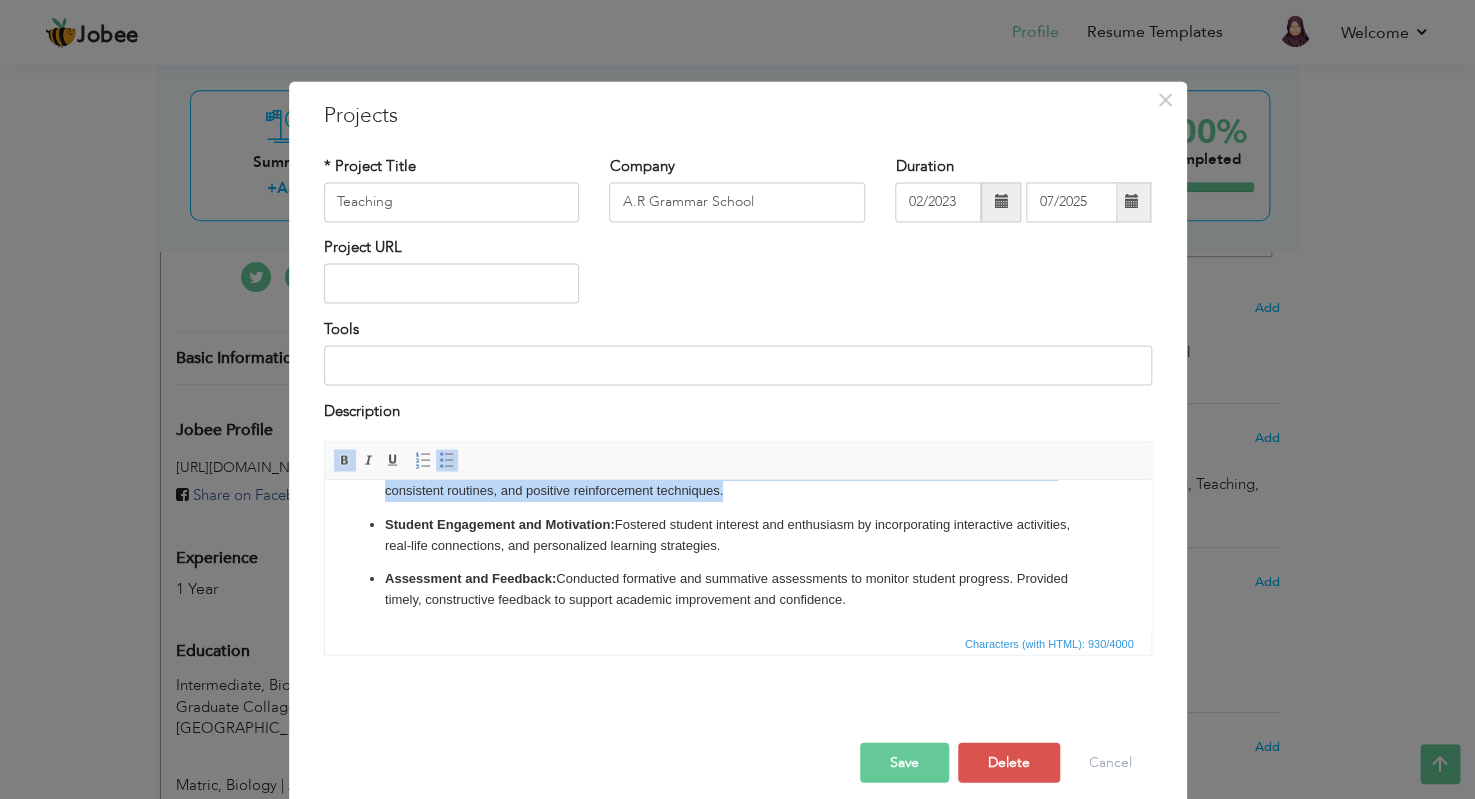 copy on "Lesson Planning and Delivery:  Designed and delivered well-structured, curriculum-aligned lessons tailored to diverse learning styles and academic levels. Utilized engaging teaching strategies to enhance student understanding and participation. Classroom Management:  Maintained a disciplined and inclusive classroom environment through clear expectations, consistent routines, and positive reinforcement techniques. Student Engagement and Motivation:  Fostered student interest and enthusiasm by incorporating interactive activities, real-life connections, and personalized learning strategies. Assessment and Feedback:  Conducted formative and summative assessments to monitor student progress. Provided timely, constructive feedback to support academic improvement and confidence." 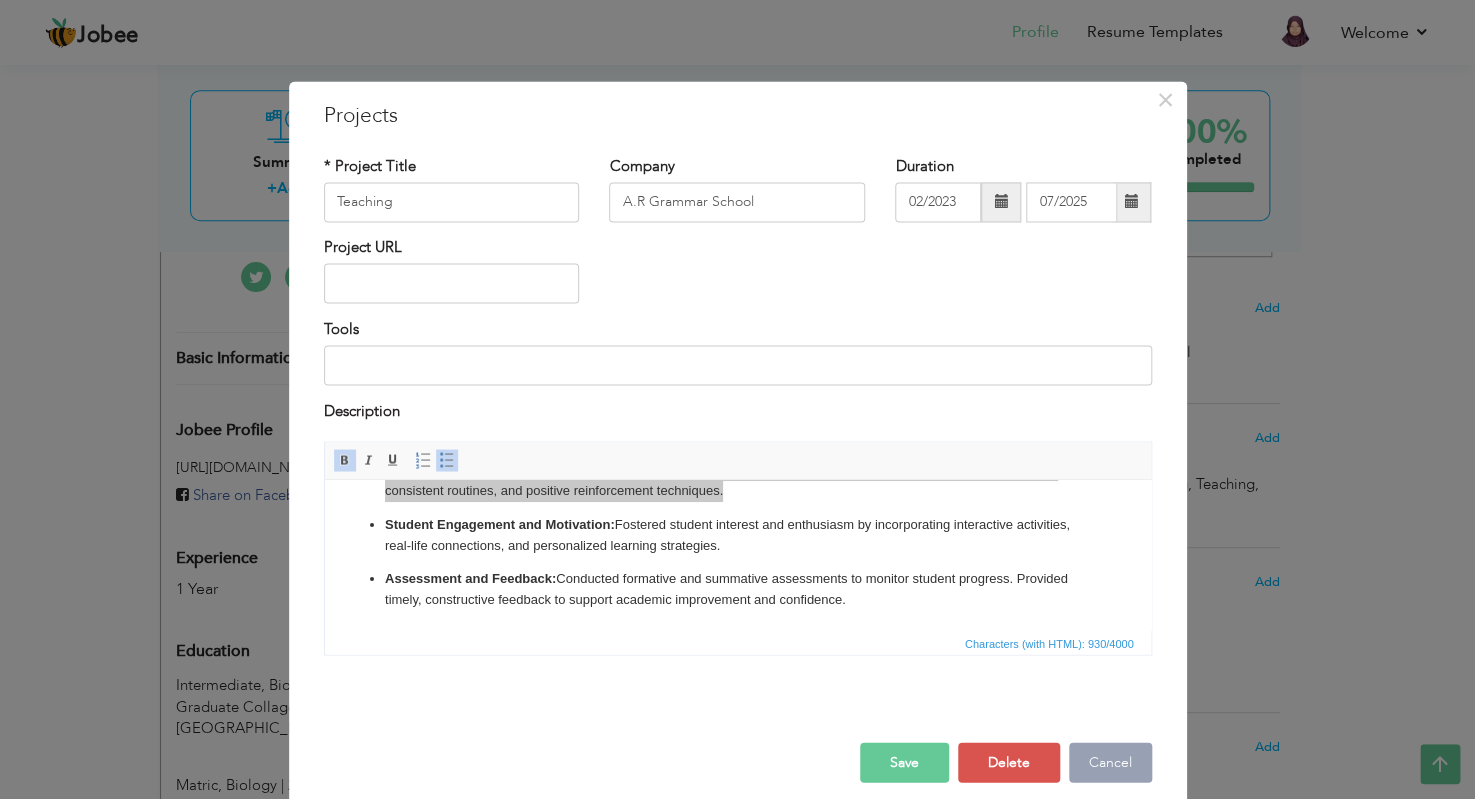 click on "Cancel" at bounding box center [1110, 763] 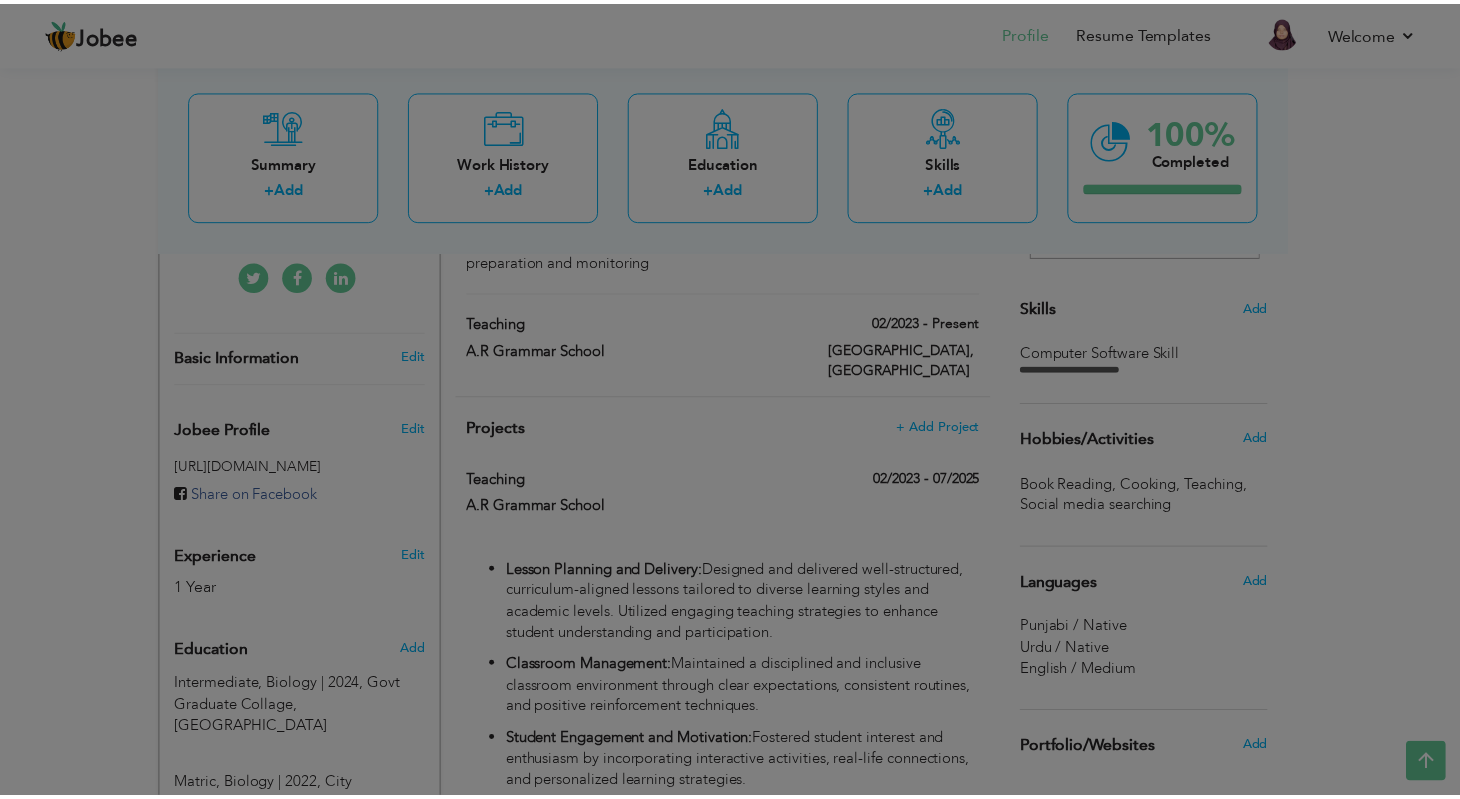 scroll, scrollTop: 0, scrollLeft: 0, axis: both 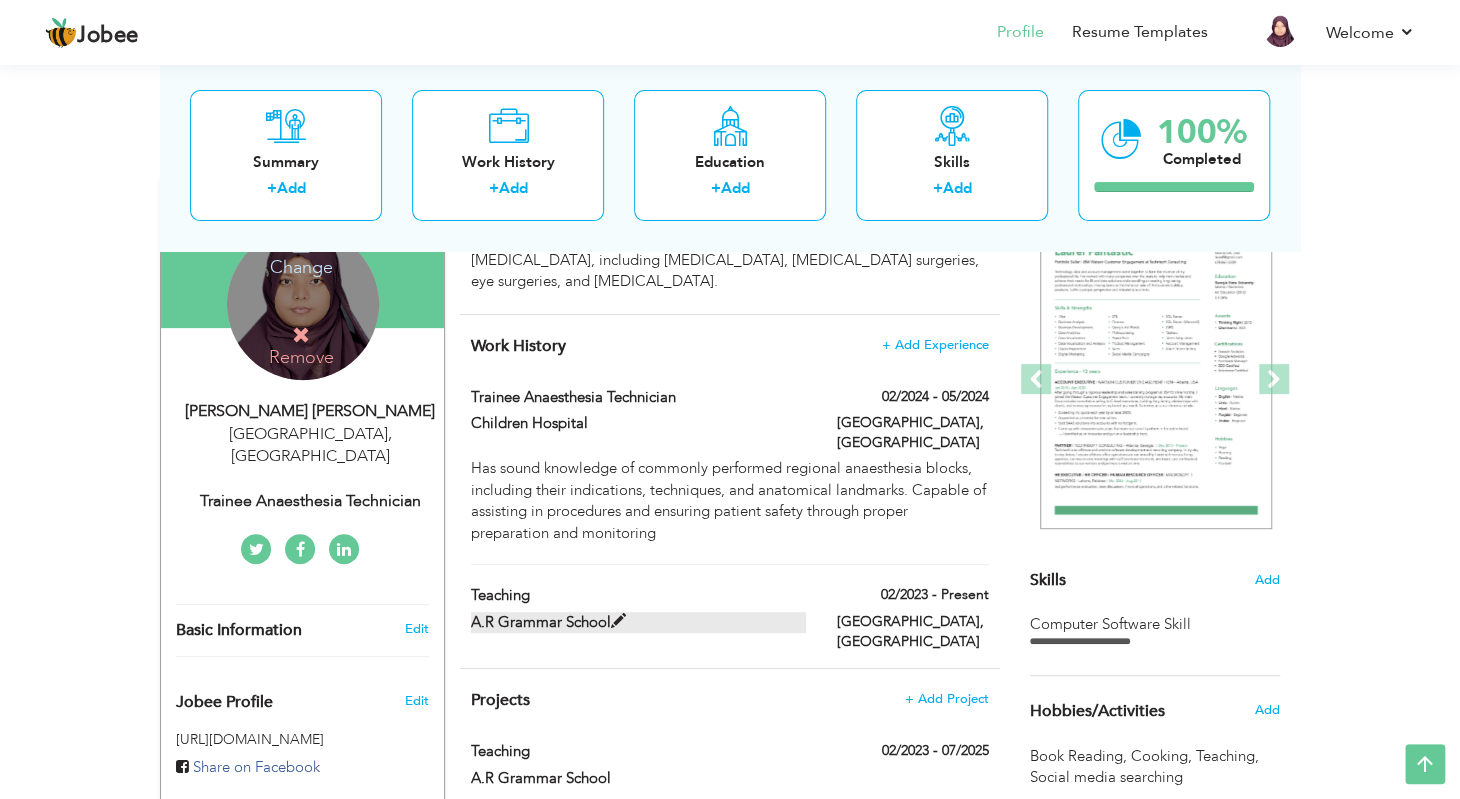 click at bounding box center (618, 621) 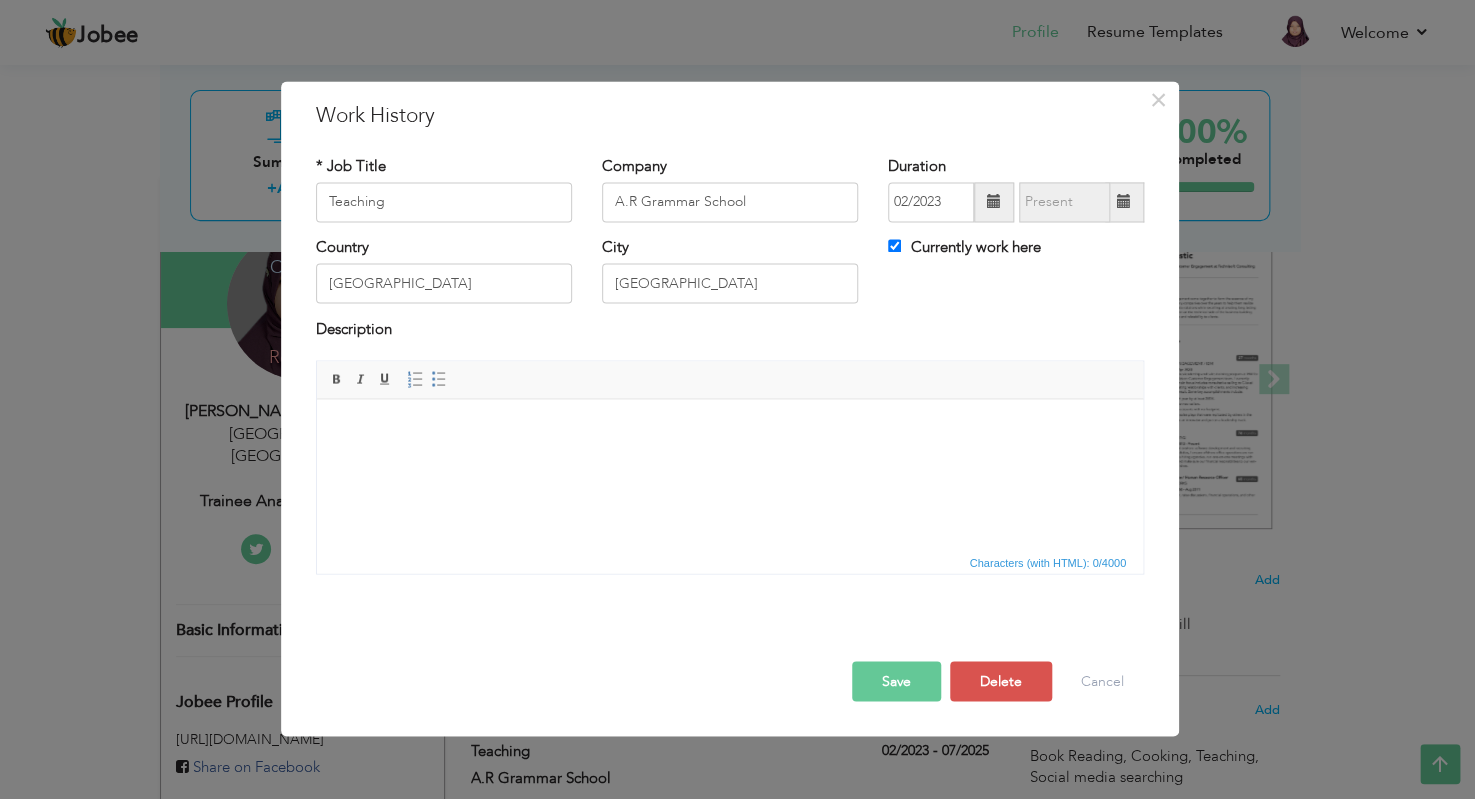 click at bounding box center [730, 429] 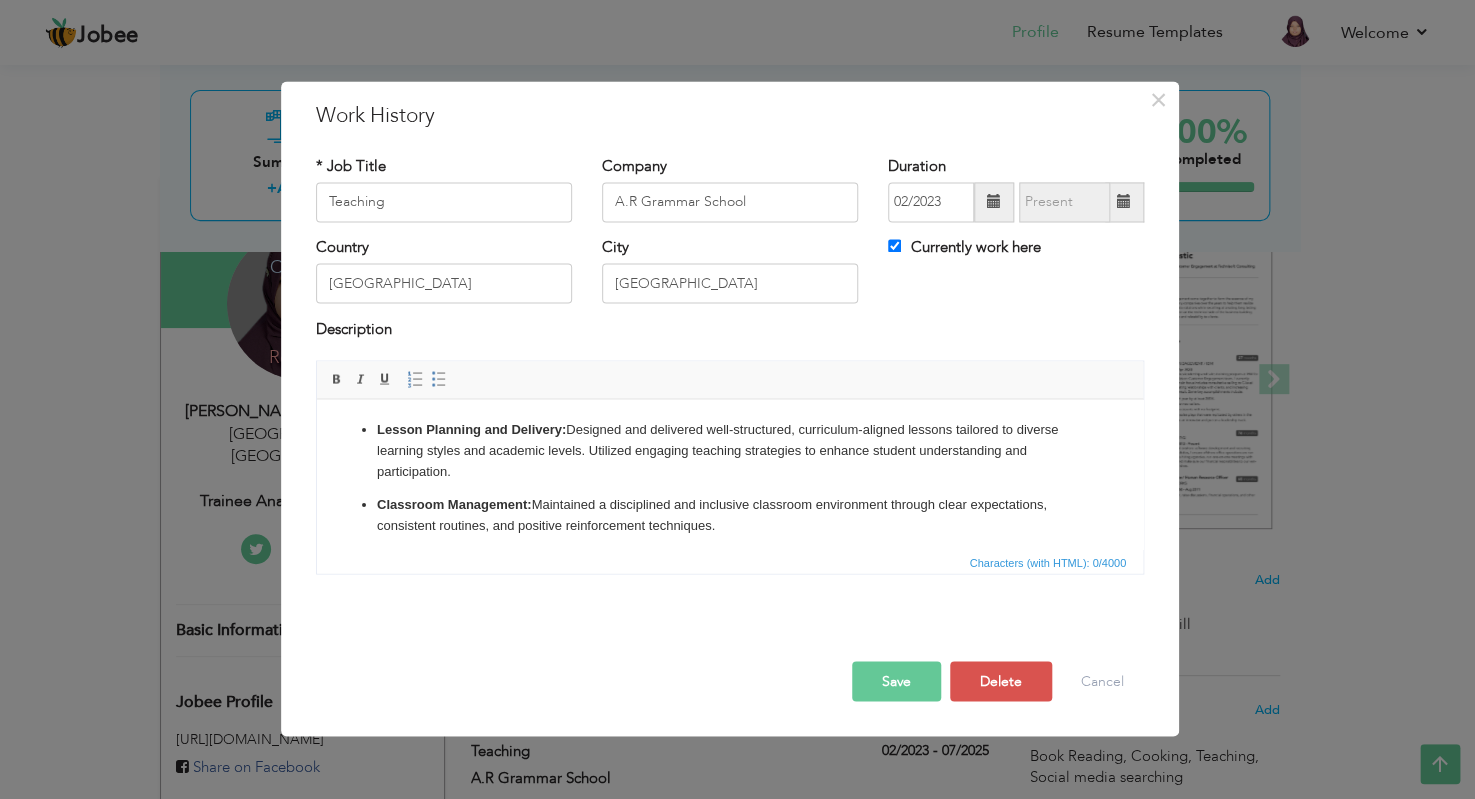 scroll, scrollTop: 92, scrollLeft: 0, axis: vertical 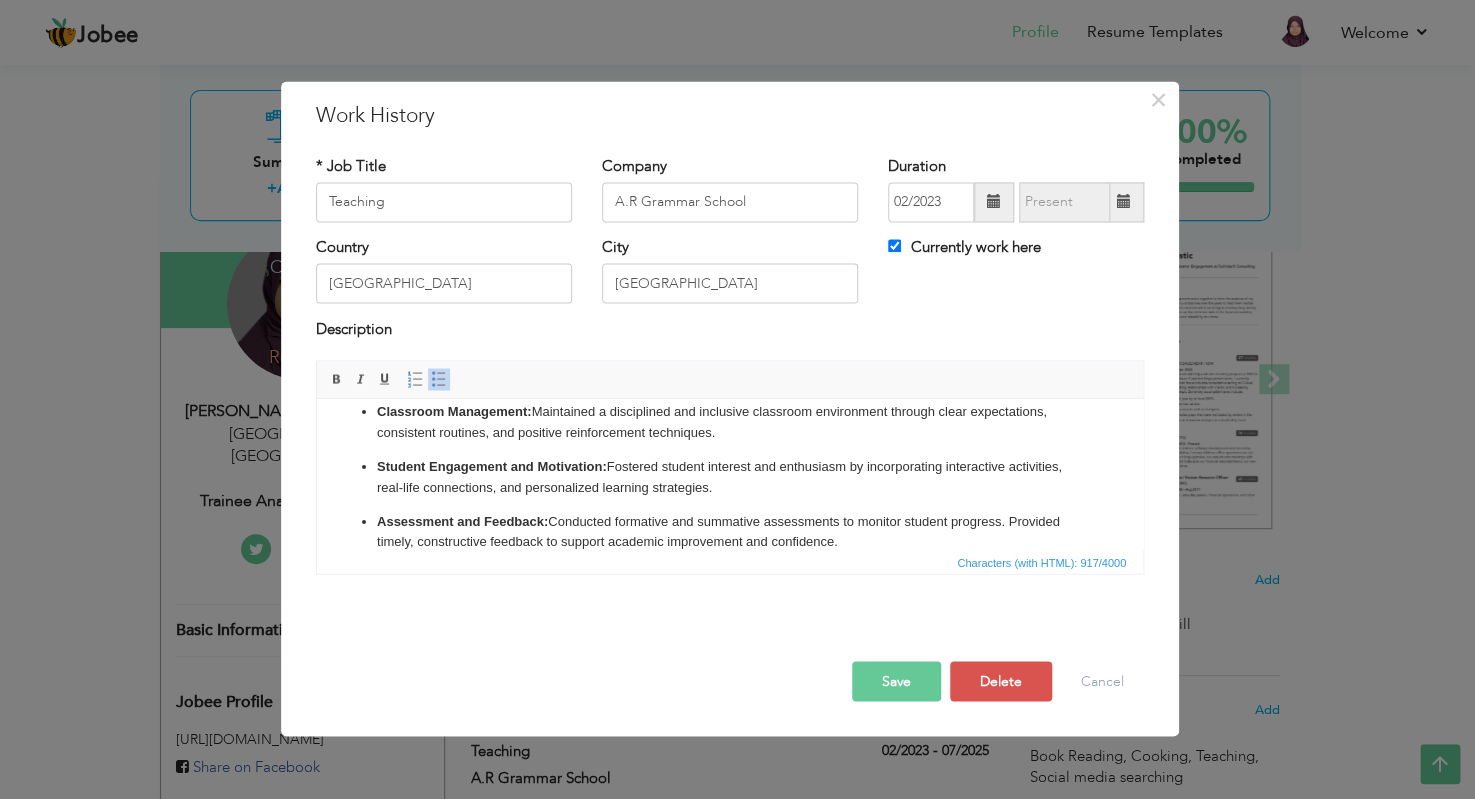 click on "Rich Text Editor, workEditor Editor toolbars Basic Styles   Bold   Italic   Underline Paragraph   Insert/Remove Numbered List   Insert/Remove Bulleted List Press ALT 0 for help Characters (with HTML): 917/4000" at bounding box center (730, 474) 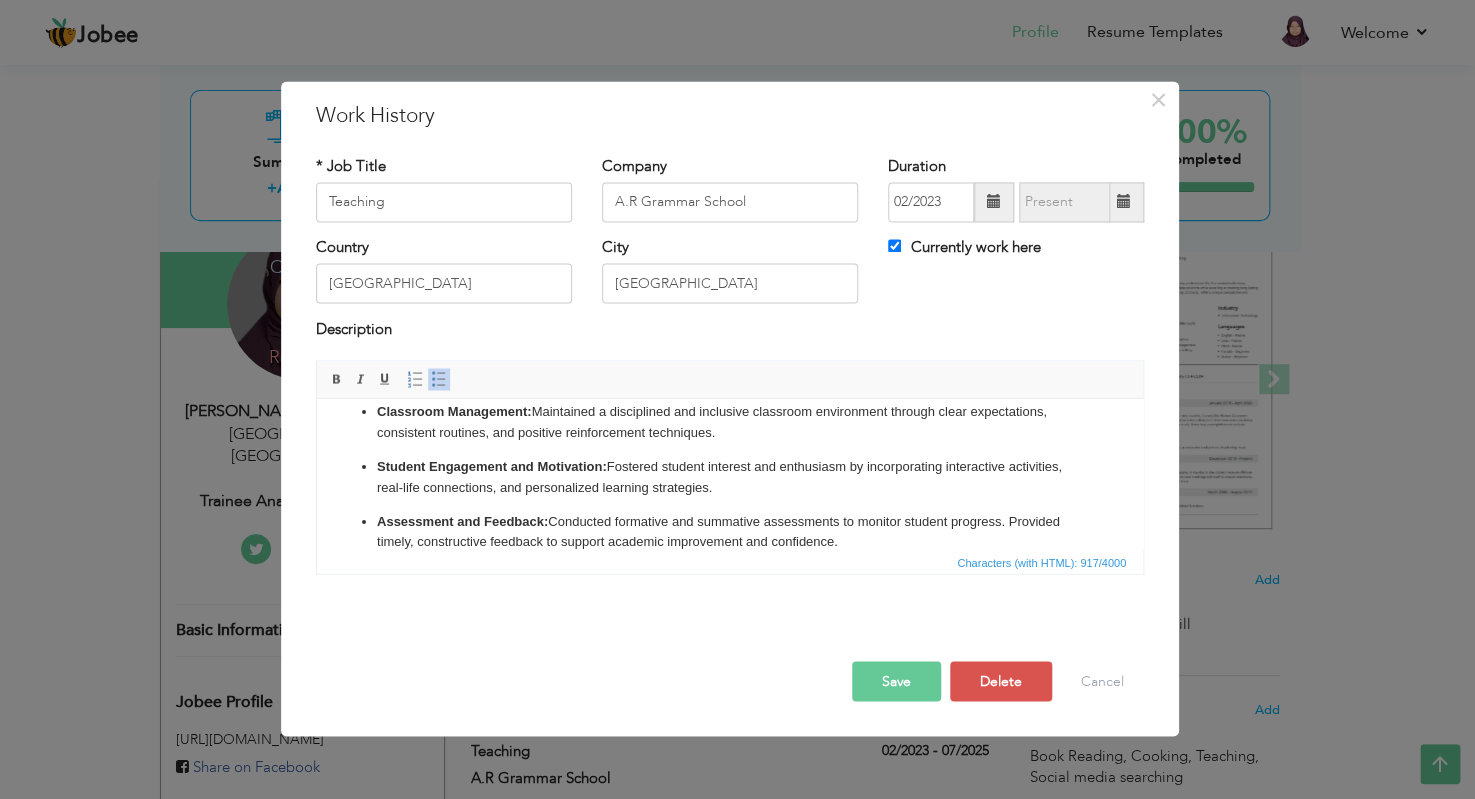 click on "Assessment and Feedback:  Conducted formative and summative assessments to monitor student progress. Provided timely, constructive feedback to support academic improvement and confidence." at bounding box center [730, 533] 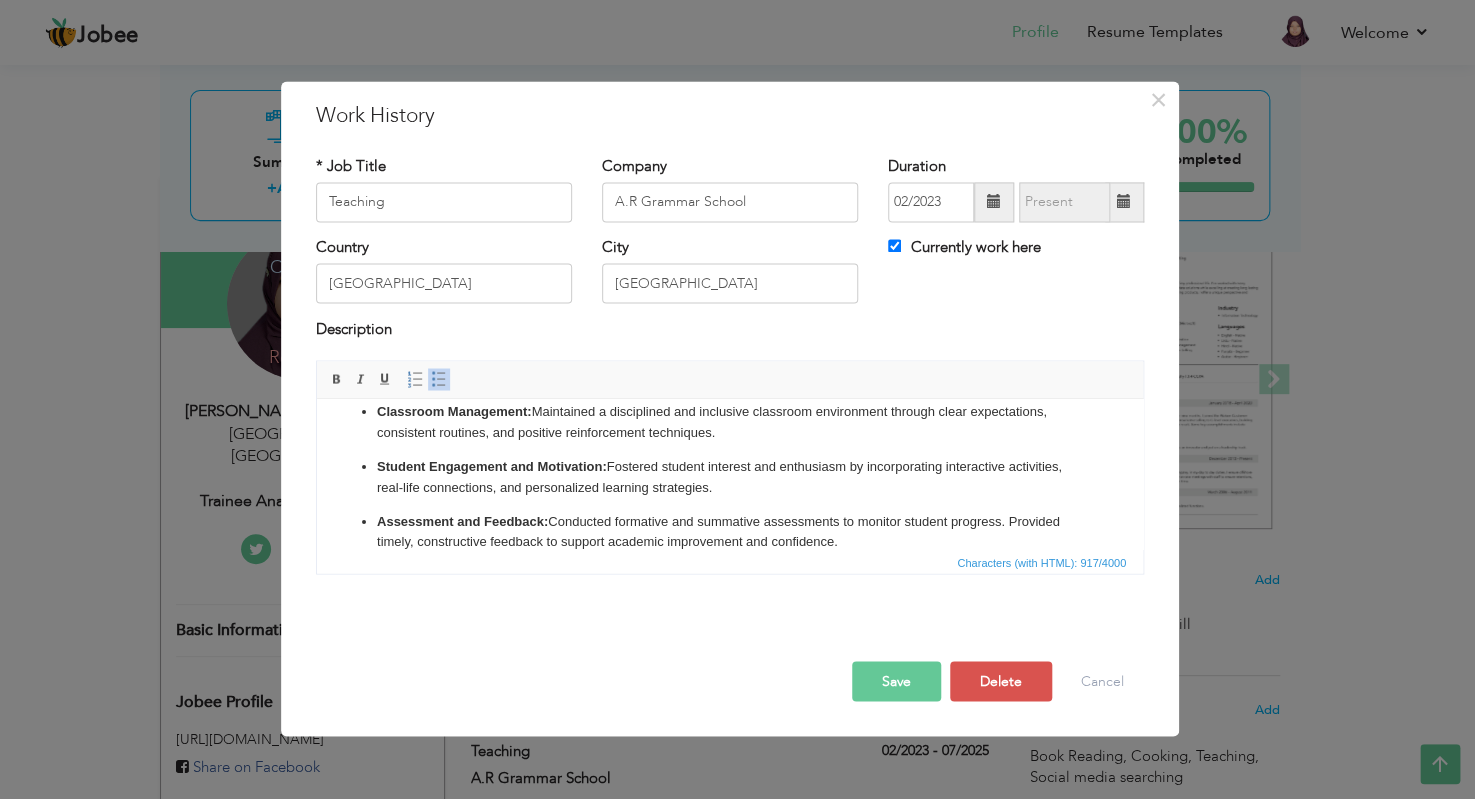 click on "Assessment and Feedback:  Conducted formative and summative assessments to monitor student progress. Provided timely, constructive feedback to support academic improvement and confidence." at bounding box center (730, 533) 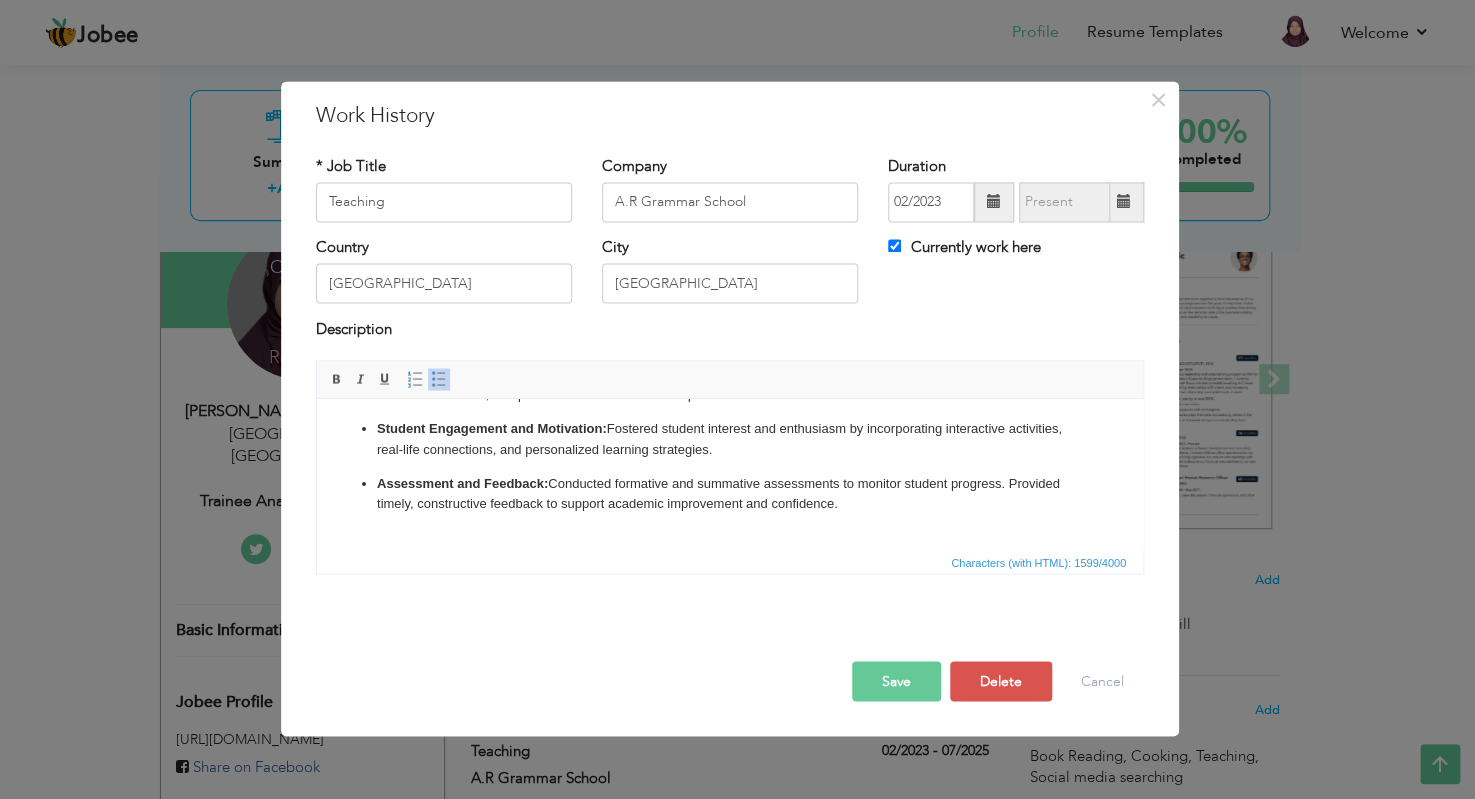scroll, scrollTop: 230, scrollLeft: 0, axis: vertical 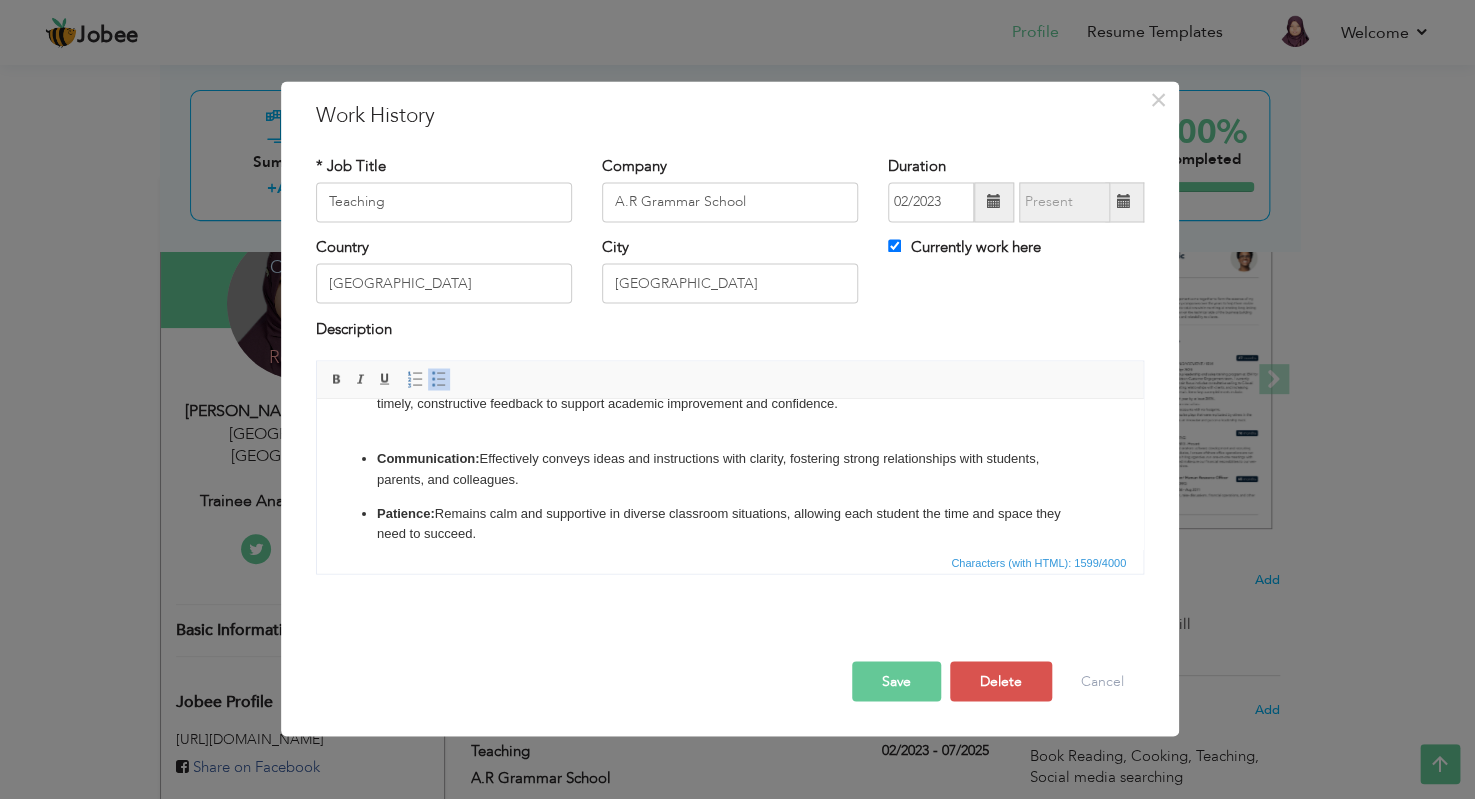 click on "Lesson Planning and Delivery:  Designed and delivered well-structured, curriculum-aligned lessons tailored to diverse learning styles and academic levels. Utilized engaging teaching strategies to enhance student understanding and participation. Classroom Management:  Maintained a disciplined and inclusive classroom environment through clear expectations, consistent routines, and positive reinforcement techniques. Student Engagement and Motivation:  Fostered student interest and enthusiasm by incorporating interactive activities, real-life connections, and personalized learning strategies. Assessment and Feedback:  Conducted formative and summative assessments to monitor student progress. Provided timely, constructive feedback to support academic improvement and confidence. ​​​​​​​ Communication:  Effectively conveys ideas and instructions with clarity, fostering strong relationships with students, parents, and colleagues. Patience: Adaptability: Leadership:" at bounding box center (730, 421) 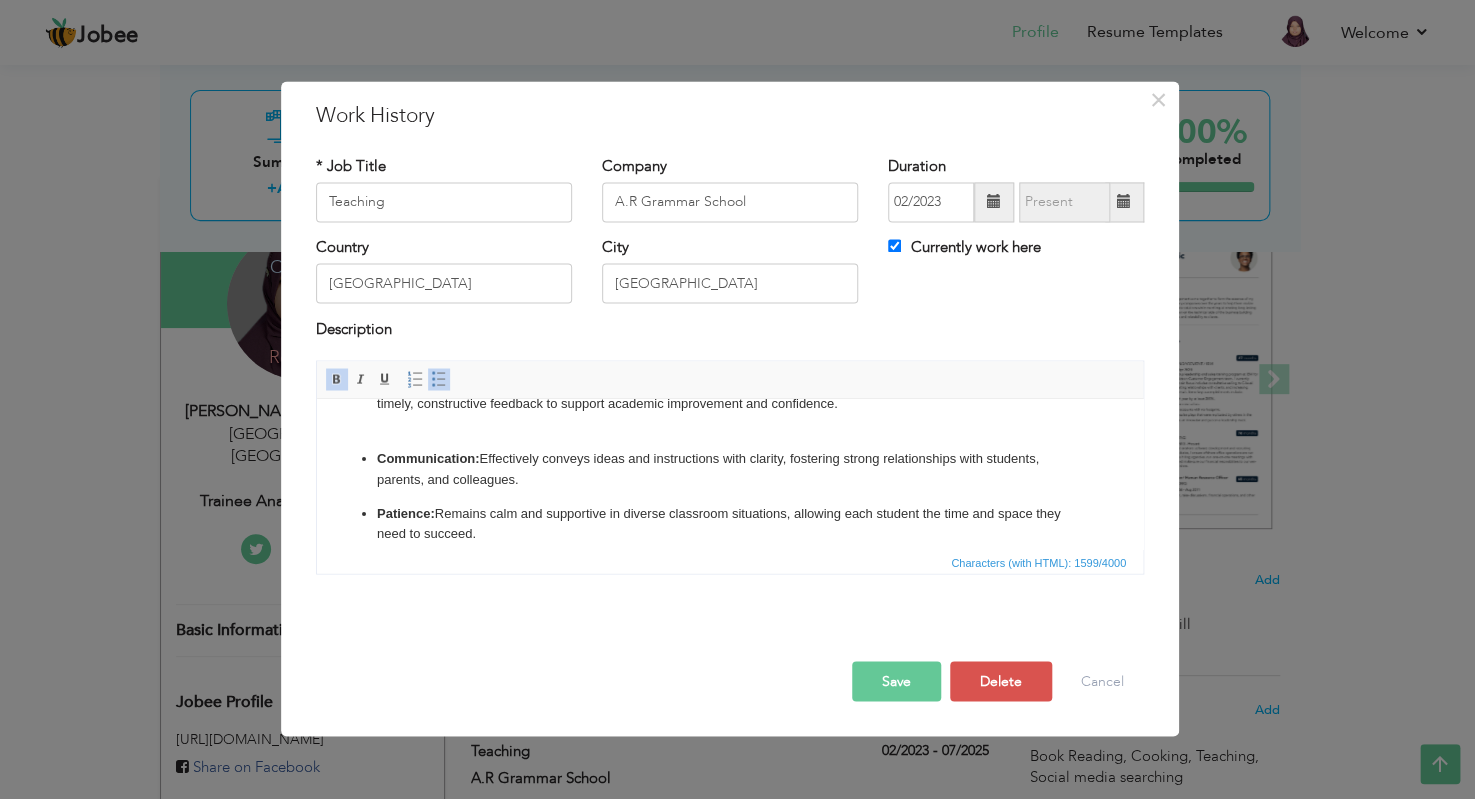 click on "Lesson Planning and Delivery:  Designed and delivered well-structured, curriculum-aligned lessons tailored to diverse learning styles and academic levels. Utilized engaging teaching strategies to enhance student understanding and participation. Classroom Management:  Maintained a disciplined and inclusive classroom environment through clear expectations, consistent routines, and positive reinforcement techniques. Student Engagement and Motivation:  Fostered student interest and enthusiasm by incorporating interactive activities, real-life connections, and personalized learning strategies. Assessment and Feedback:  Conducted formative and summative assessments to monitor student progress. Provided timely, constructive feedback to support academic improvement and confidence. Communication:  Effectively conveys ideas and instructions with clarity, fostering strong relationships with students, parents, and colleagues. Patience: Adaptability: Leadership:" at bounding box center [730, 421] 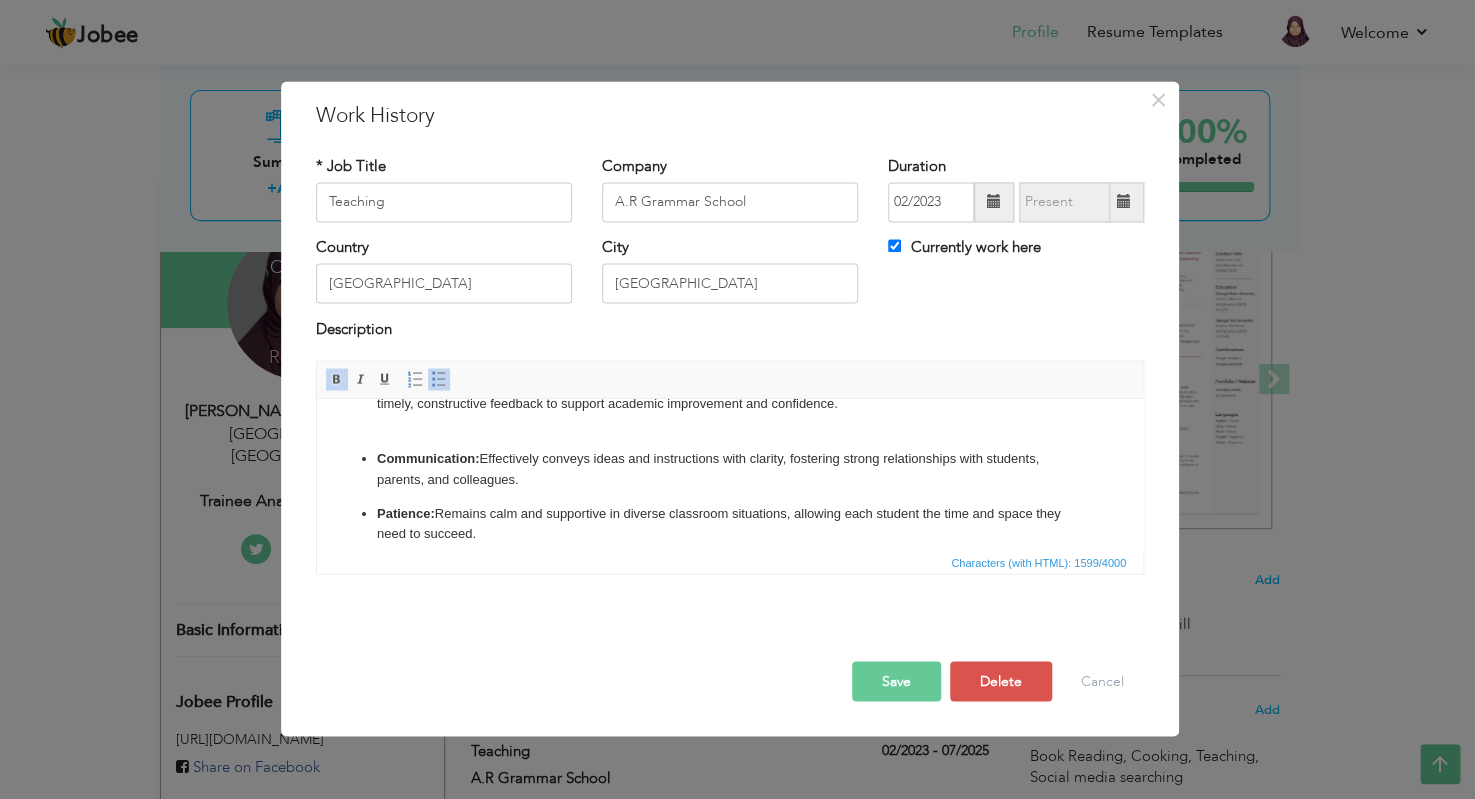 click on "Lesson Planning and Delivery:  Designed and delivered well-structured, curriculum-aligned lessons tailored to diverse learning styles and academic levels. Utilized engaging teaching strategies to enhance student understanding and participation. Classroom Management:  Maintained a disciplined and inclusive classroom environment through clear expectations, consistent routines, and positive reinforcement techniques. Student Engagement and Motivation:  Fostered student interest and enthusiasm by incorporating interactive activities, real-life connections, and personalized learning strategies. Assessment and Feedback:  Conducted formative and summative assessments to monitor student progress. Provided timely, constructive feedback to support academic improvement and confidence. Communication:  Effectively conveys ideas and instructions with clarity, fostering strong relationships with students, parents, and colleagues. Patience: Adaptability: Leadership:" at bounding box center [730, 421] 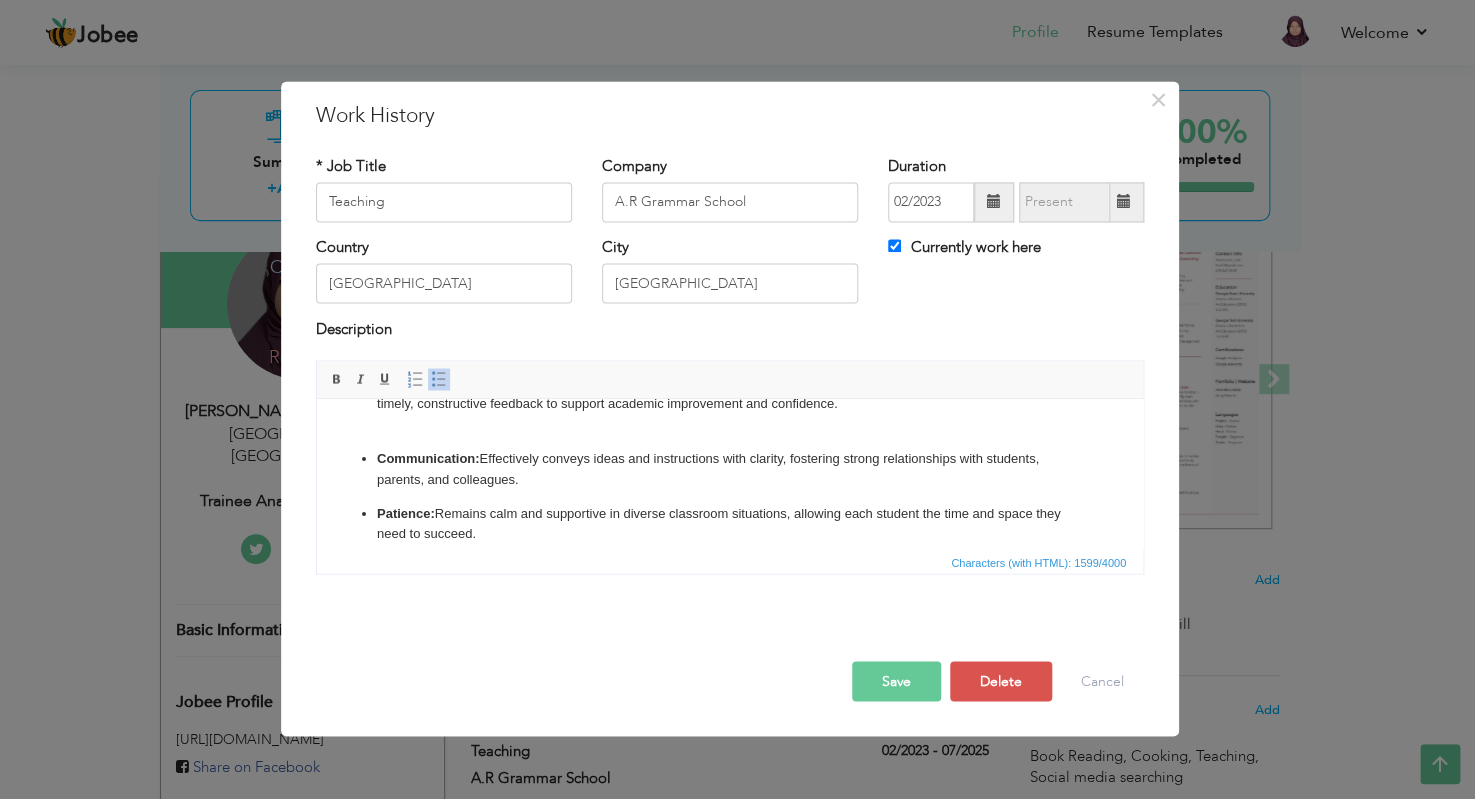 type 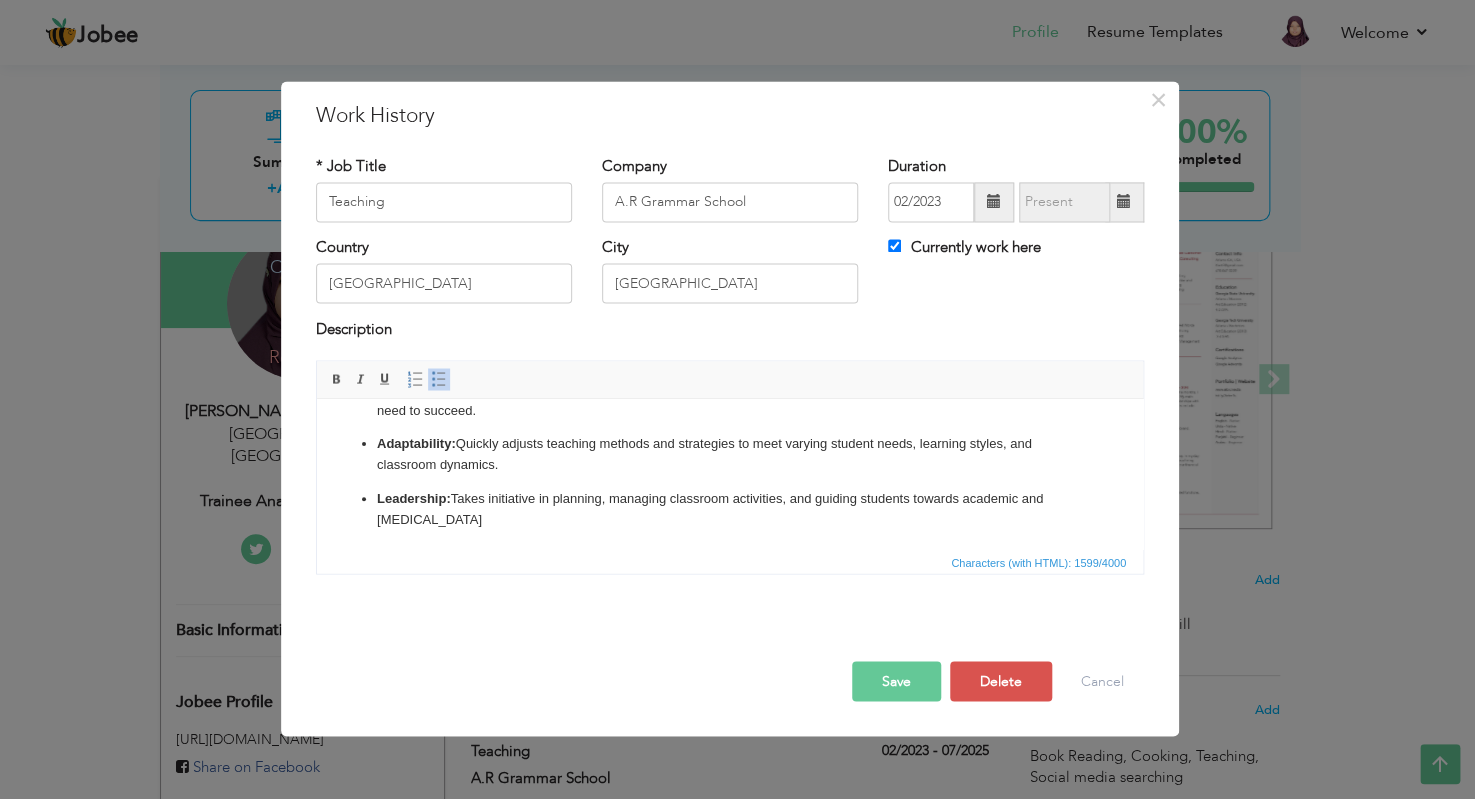 scroll, scrollTop: 334, scrollLeft: 0, axis: vertical 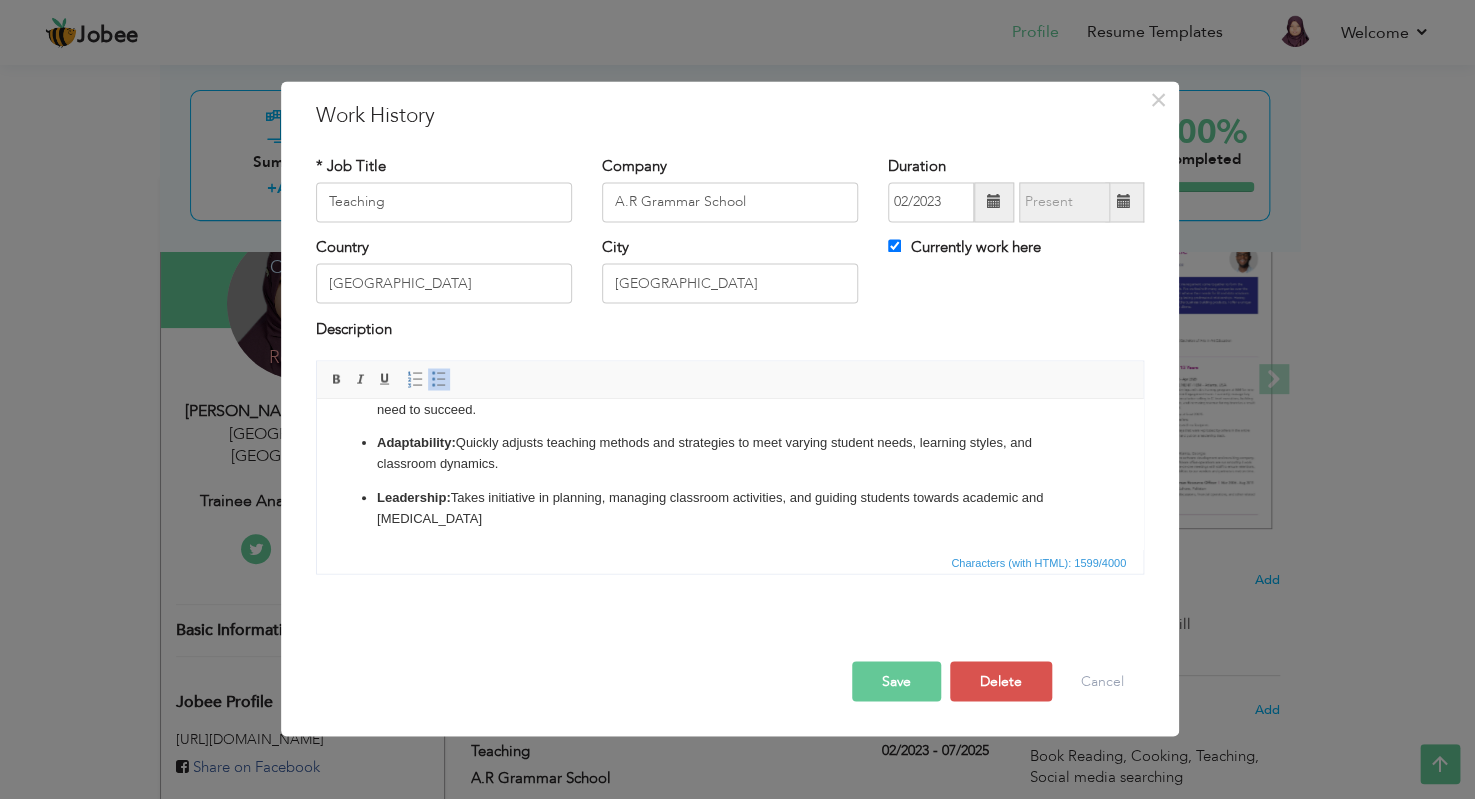 click on "Save" at bounding box center (896, 681) 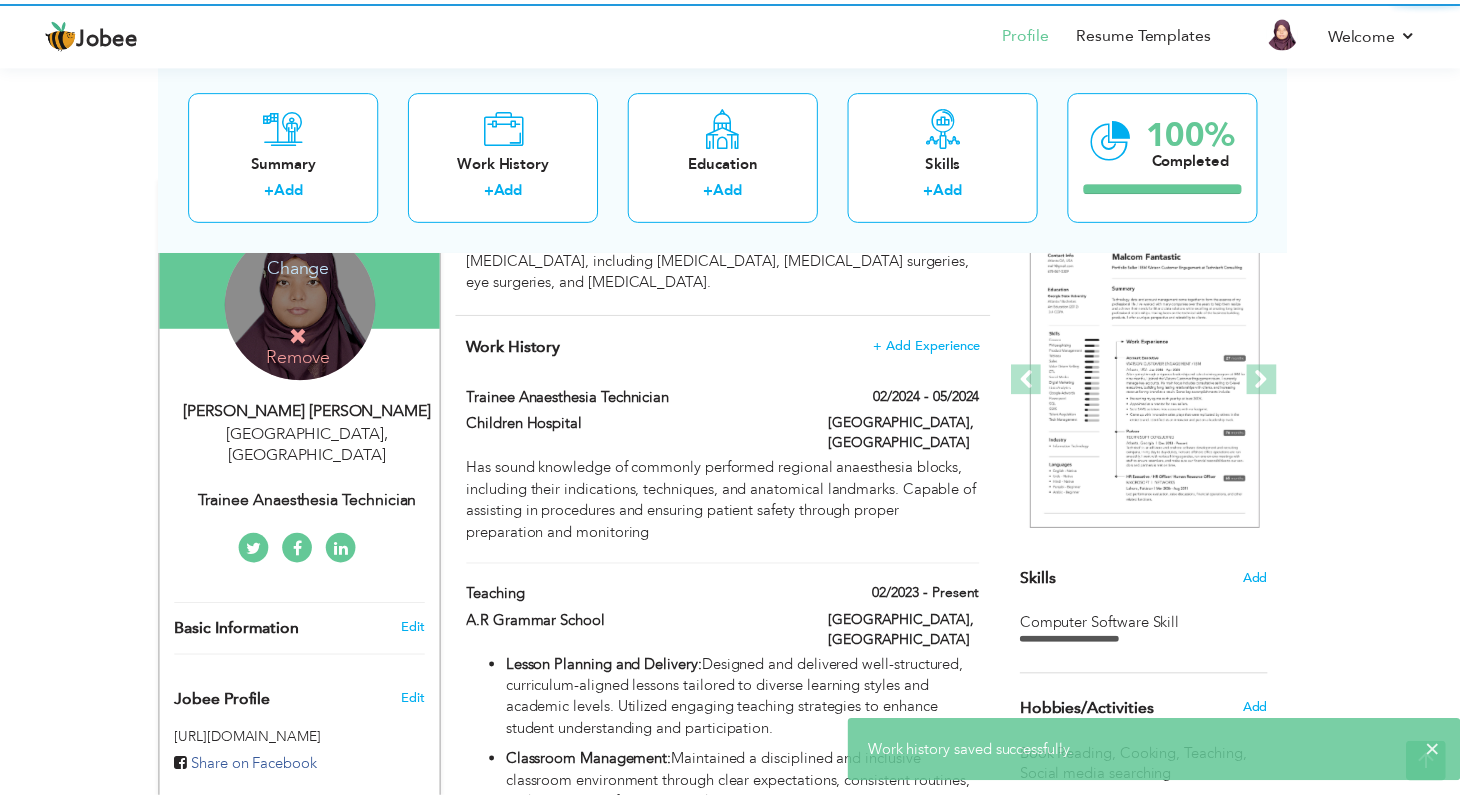 scroll, scrollTop: 0, scrollLeft: 0, axis: both 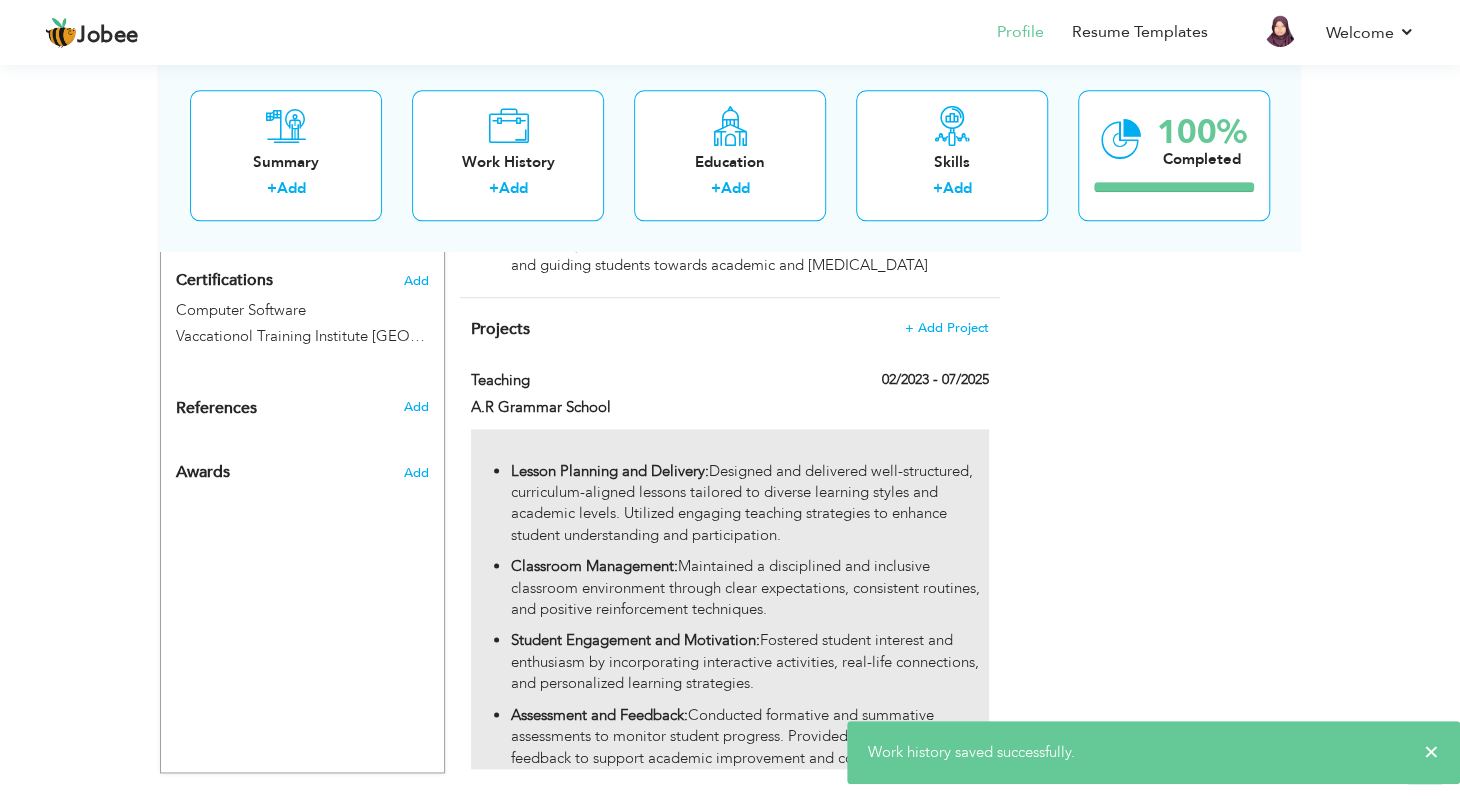 click on "Classroom Management:  Maintained a disciplined and inclusive classroom environment through clear expectations, consistent routines, and positive reinforcement techniques." at bounding box center [750, 588] 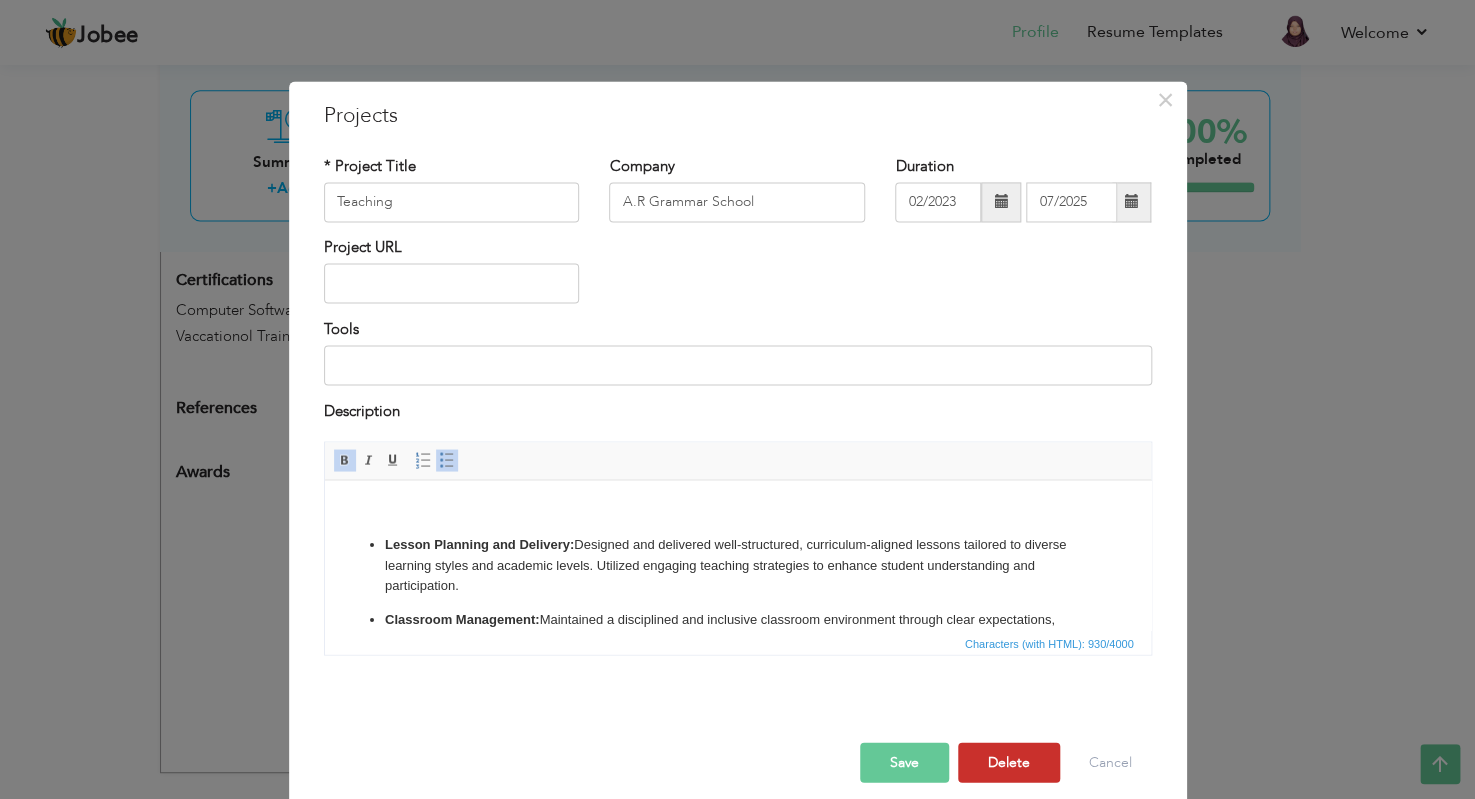 click on "Delete" at bounding box center (1009, 763) 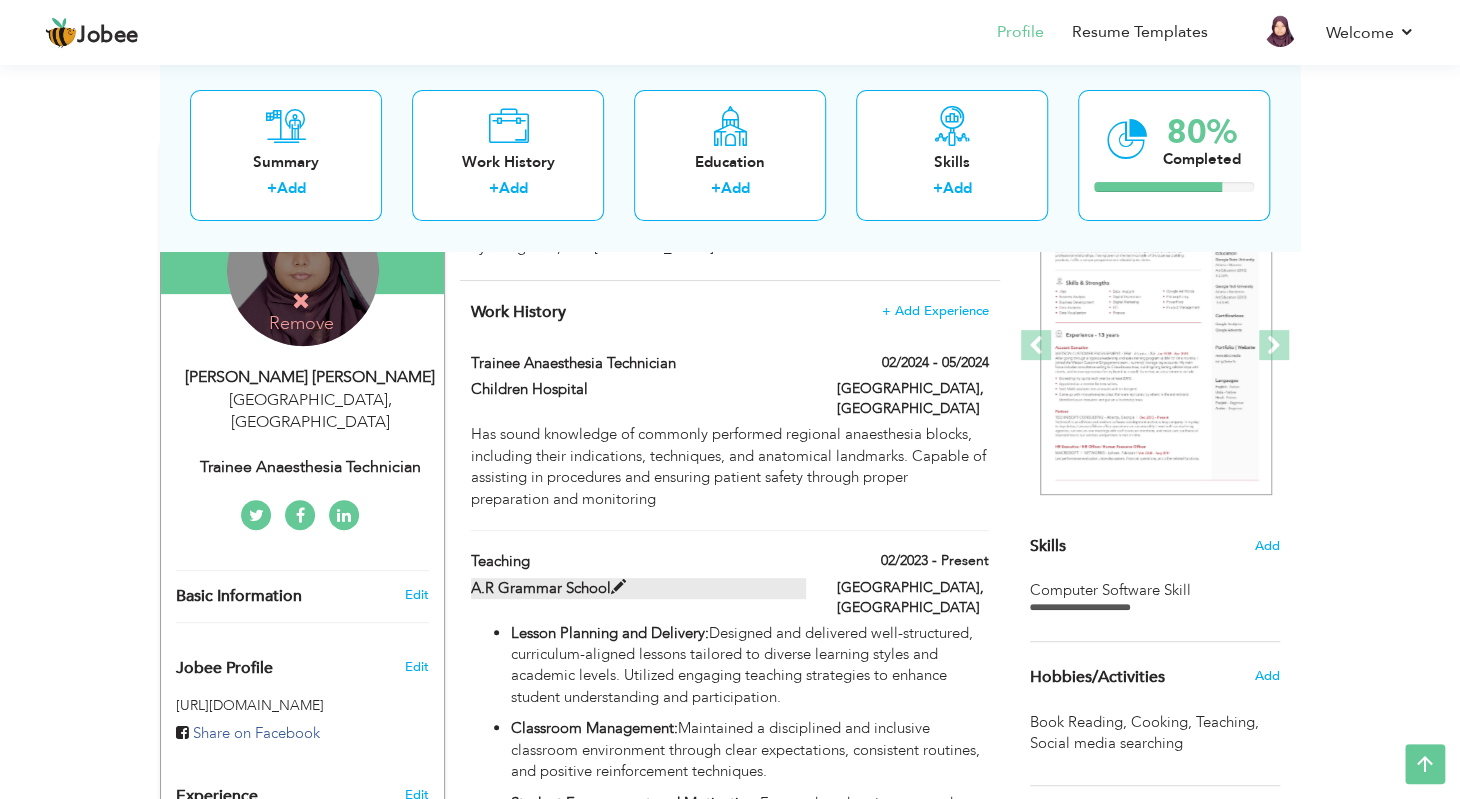 scroll, scrollTop: 200, scrollLeft: 0, axis: vertical 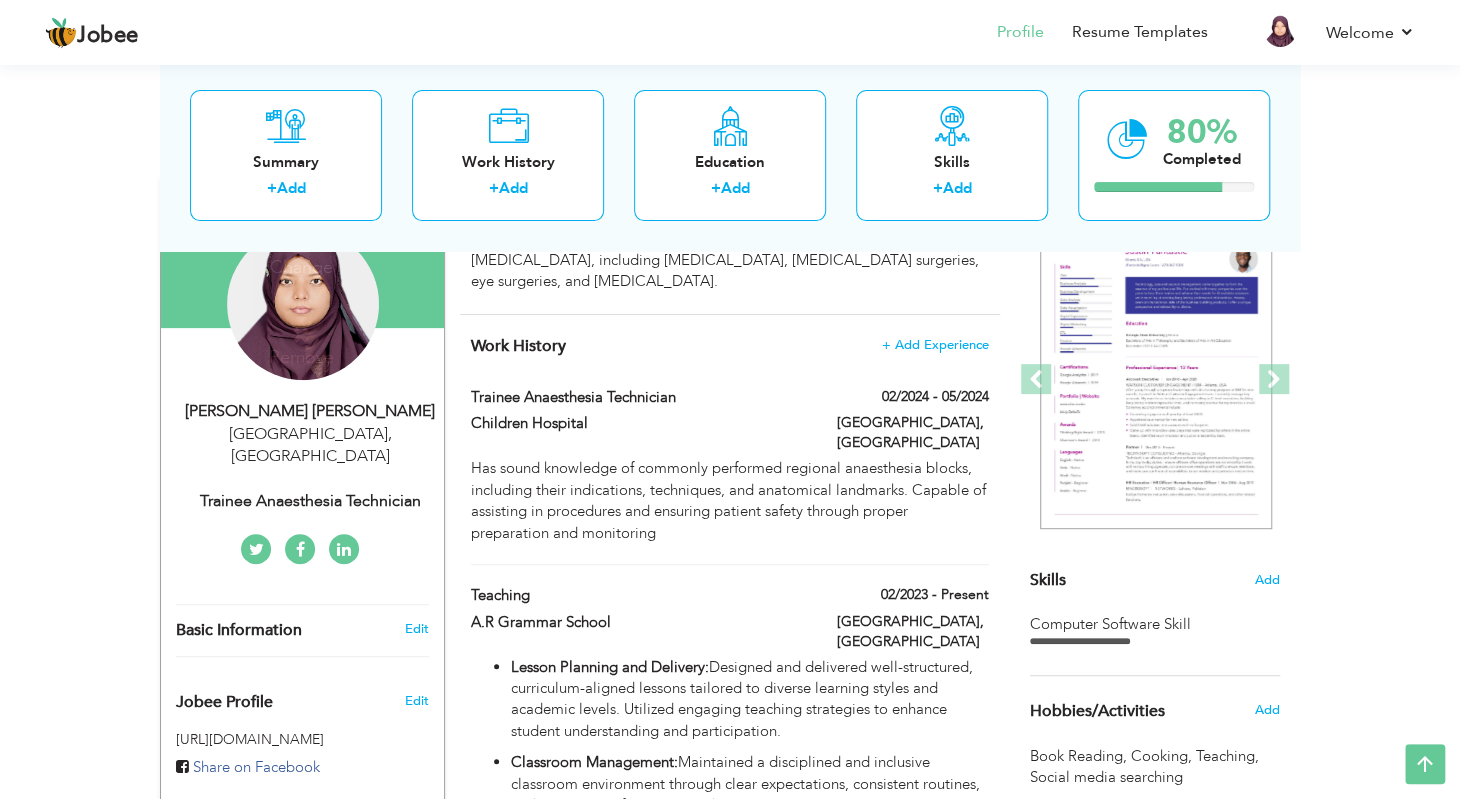click on "Change
Remove" at bounding box center [302, 314] 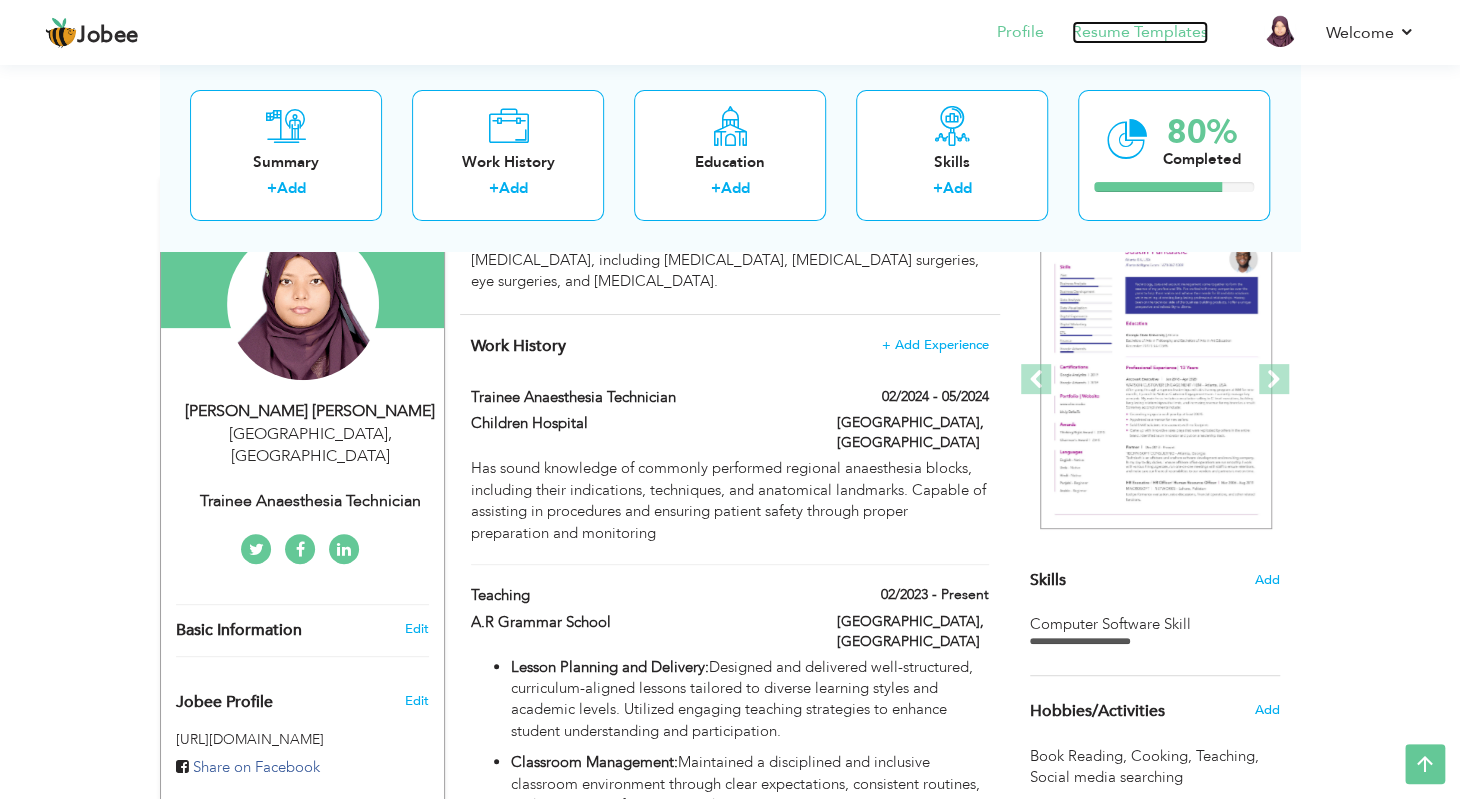 click on "Resume Templates" at bounding box center [1140, 32] 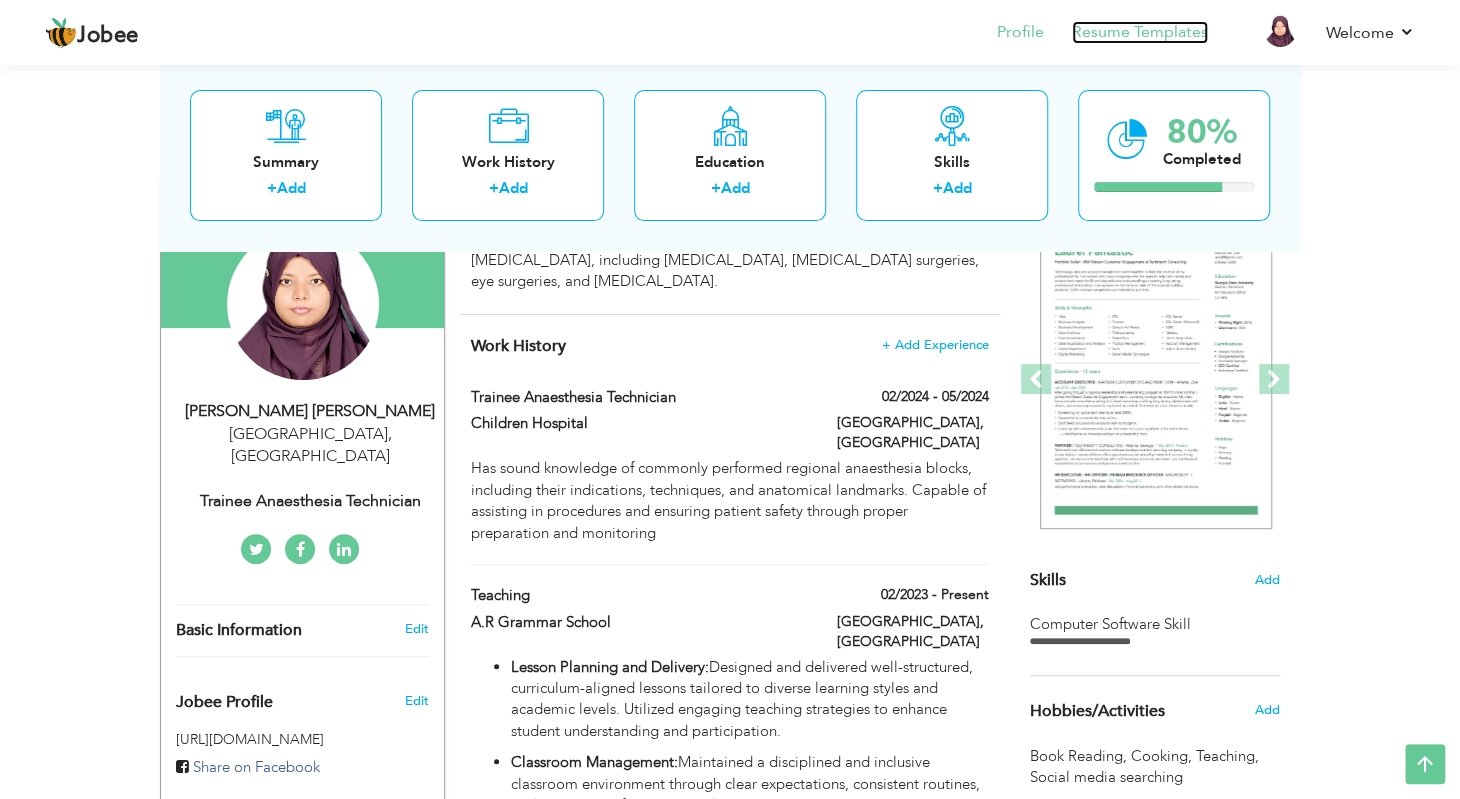 click on "Resume Templates" at bounding box center [1140, 32] 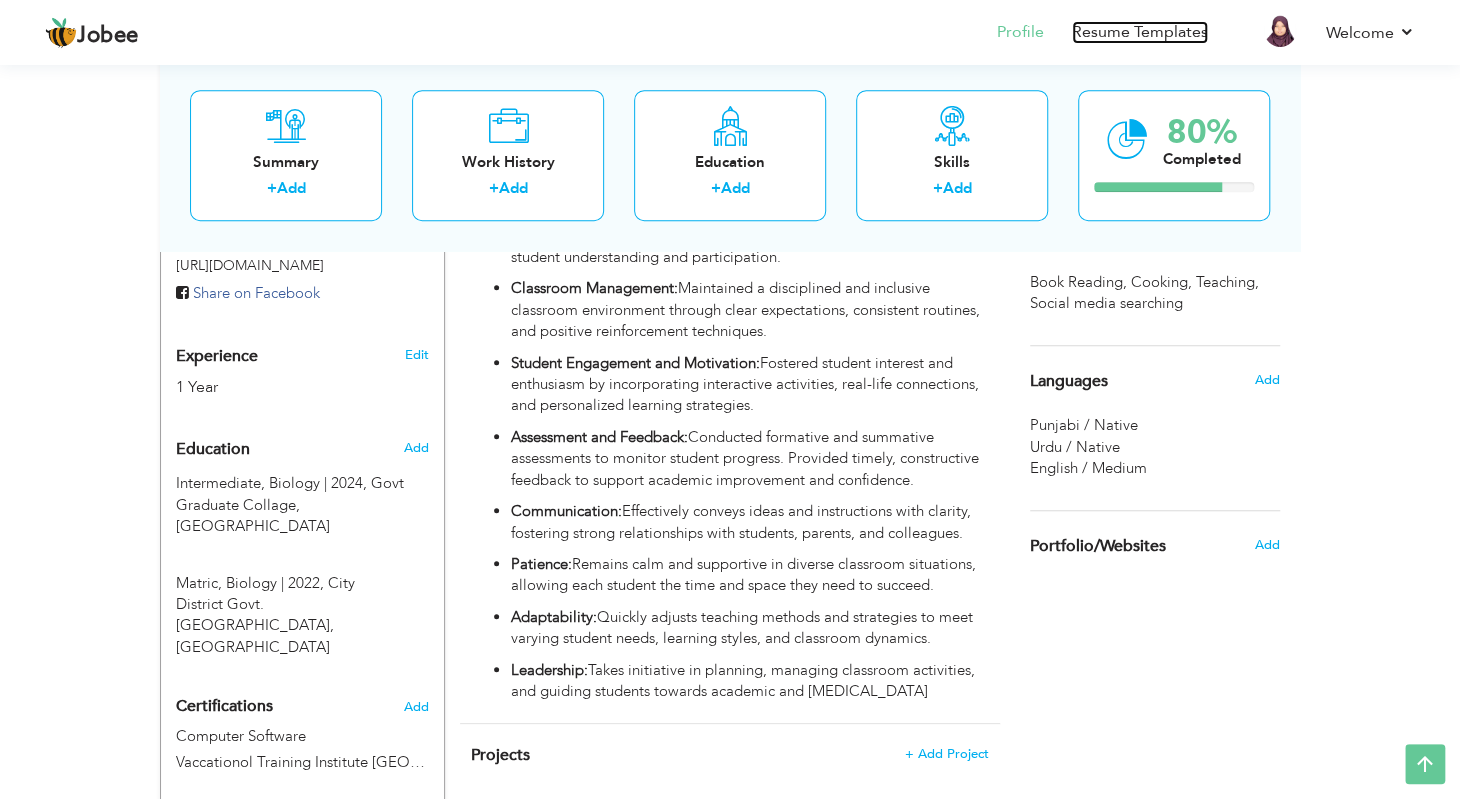 scroll, scrollTop: 700, scrollLeft: 0, axis: vertical 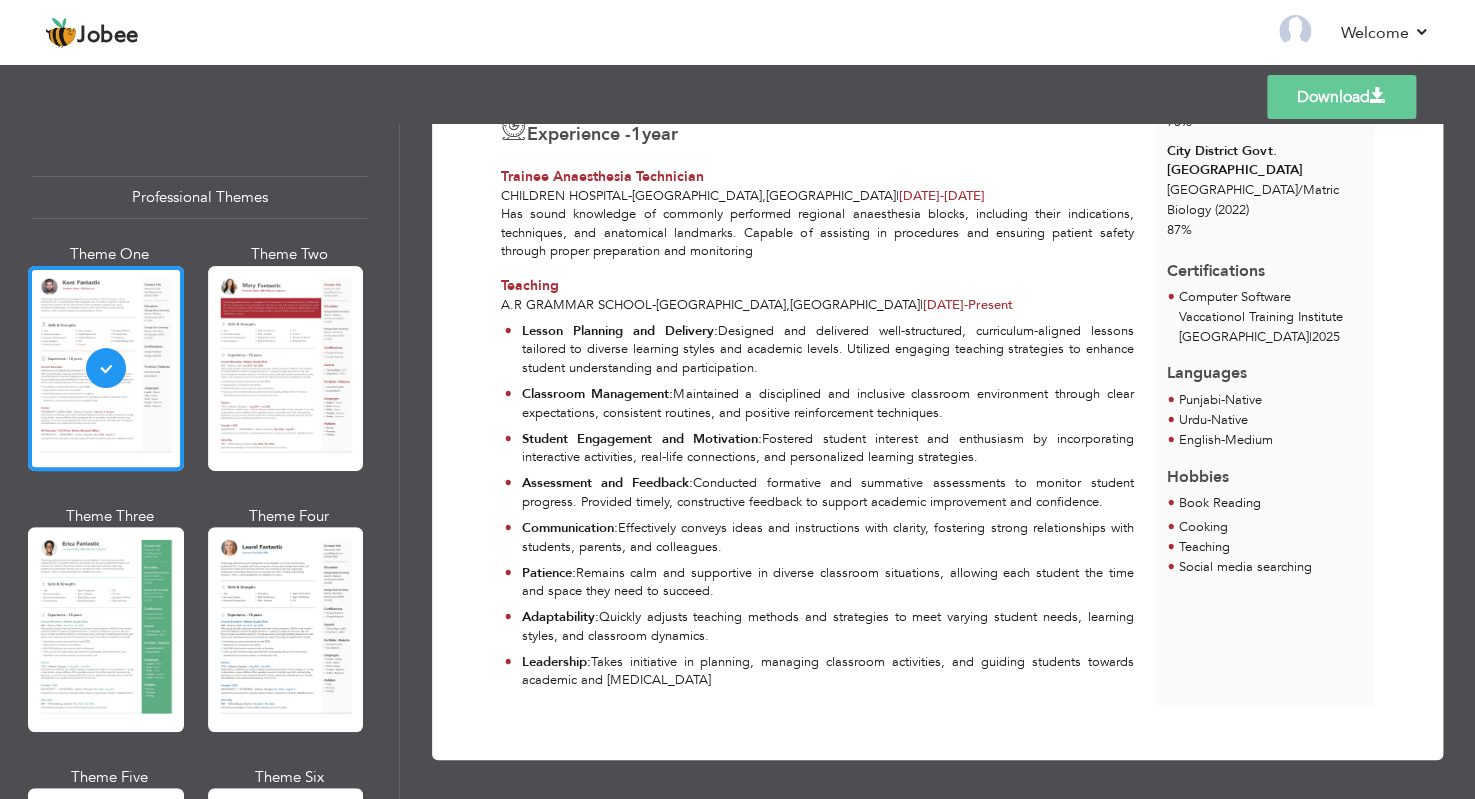 click on "Download" at bounding box center (1341, 97) 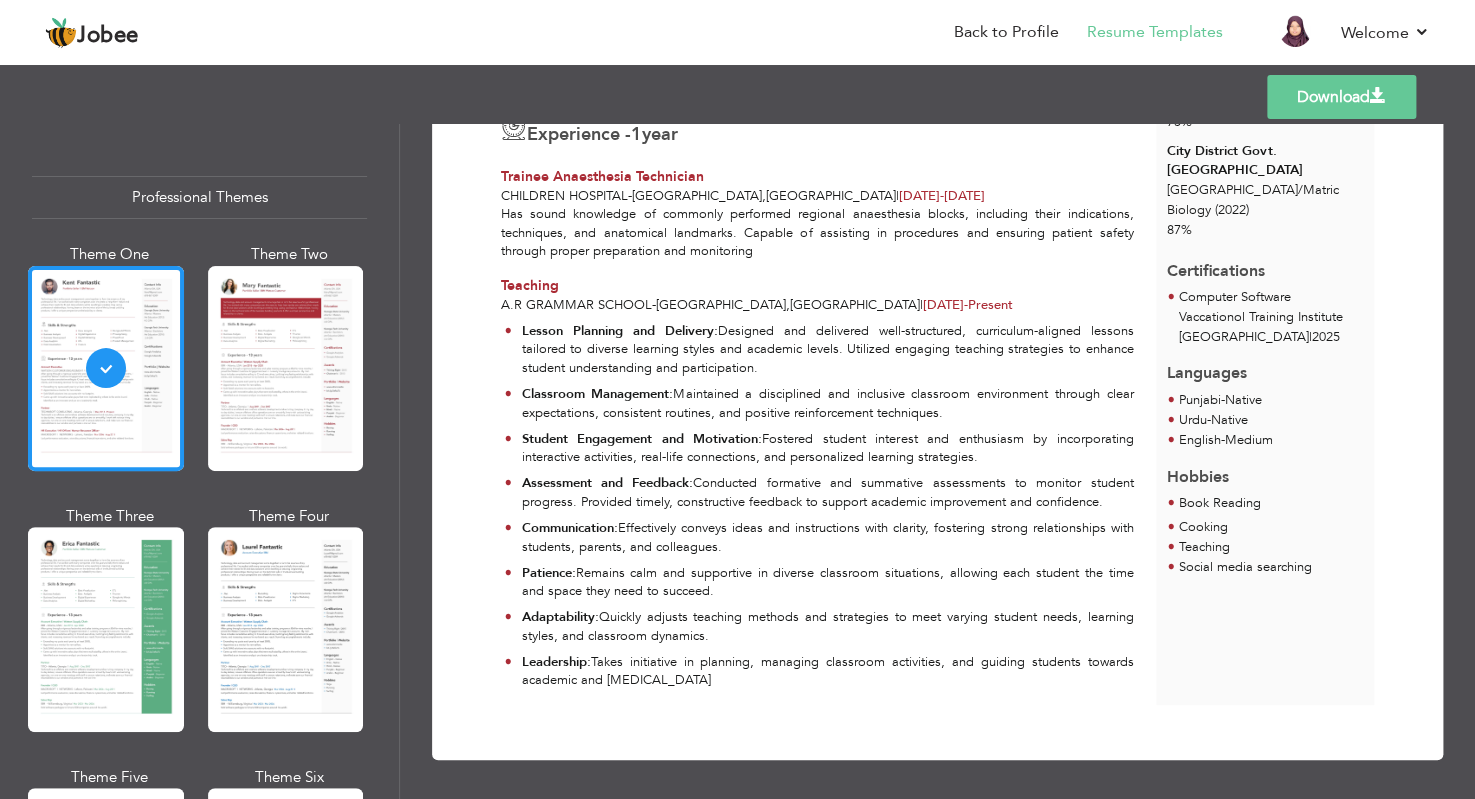 click on "Download" at bounding box center [1341, 97] 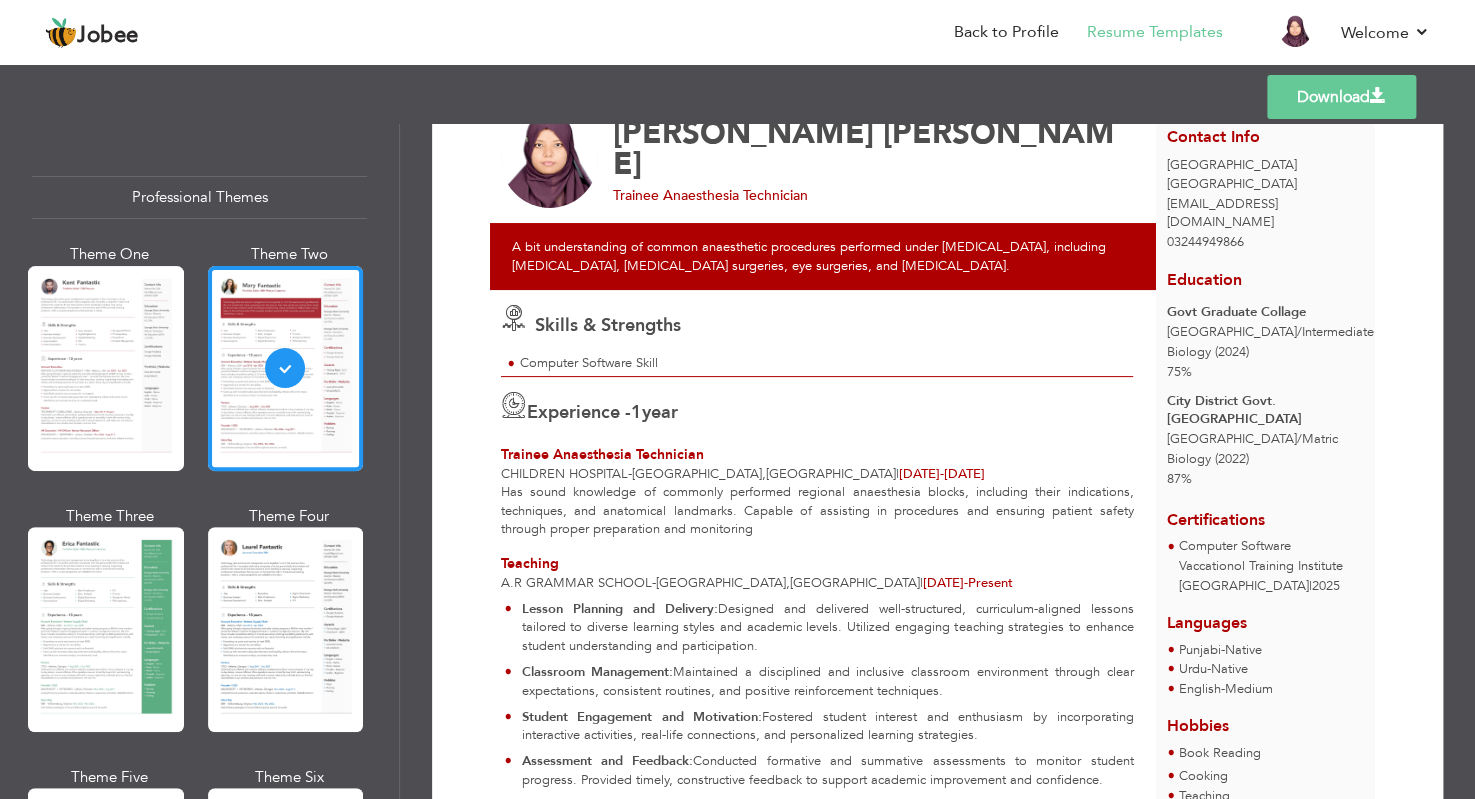 scroll, scrollTop: 48, scrollLeft: 0, axis: vertical 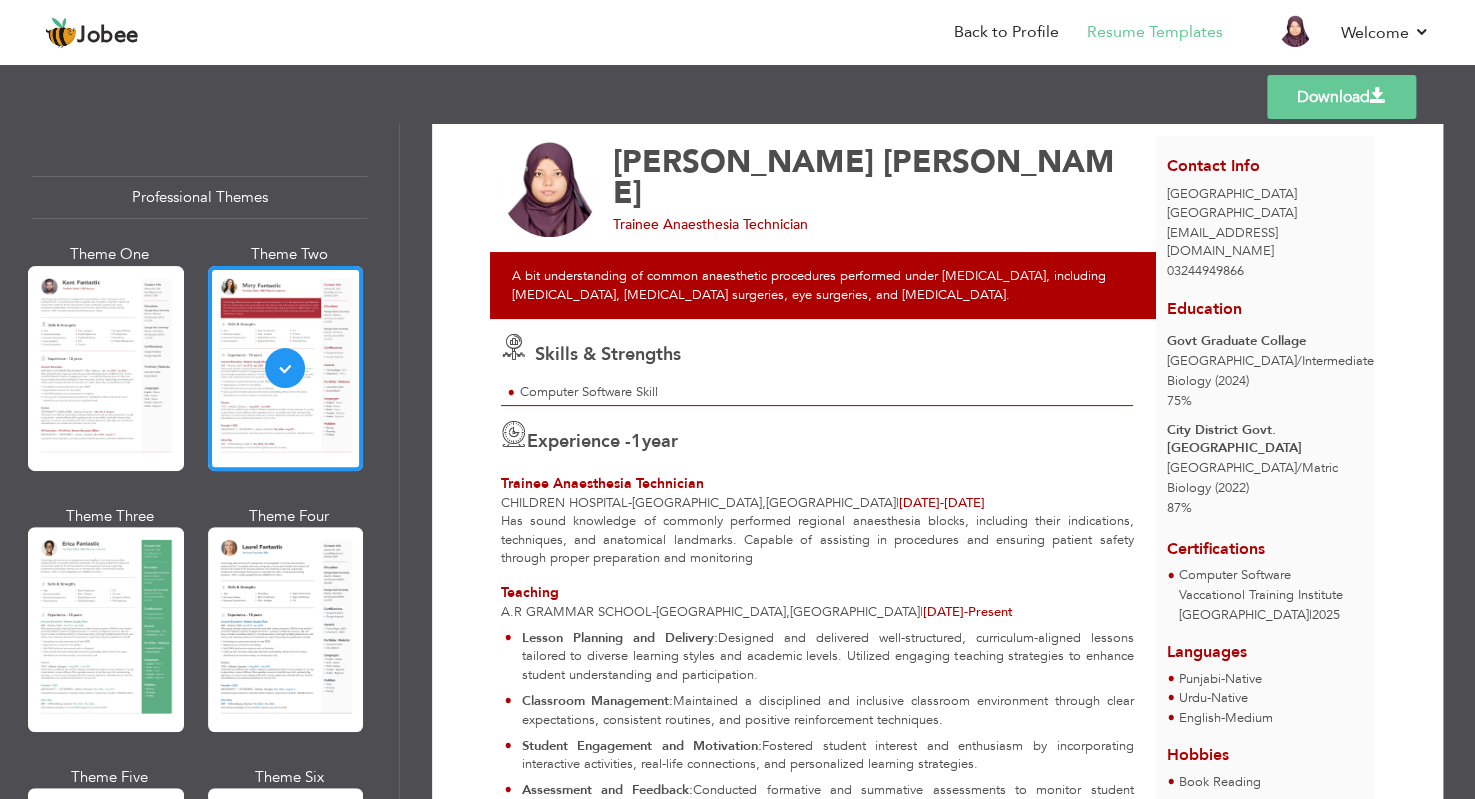 click on "Download" at bounding box center (1341, 97) 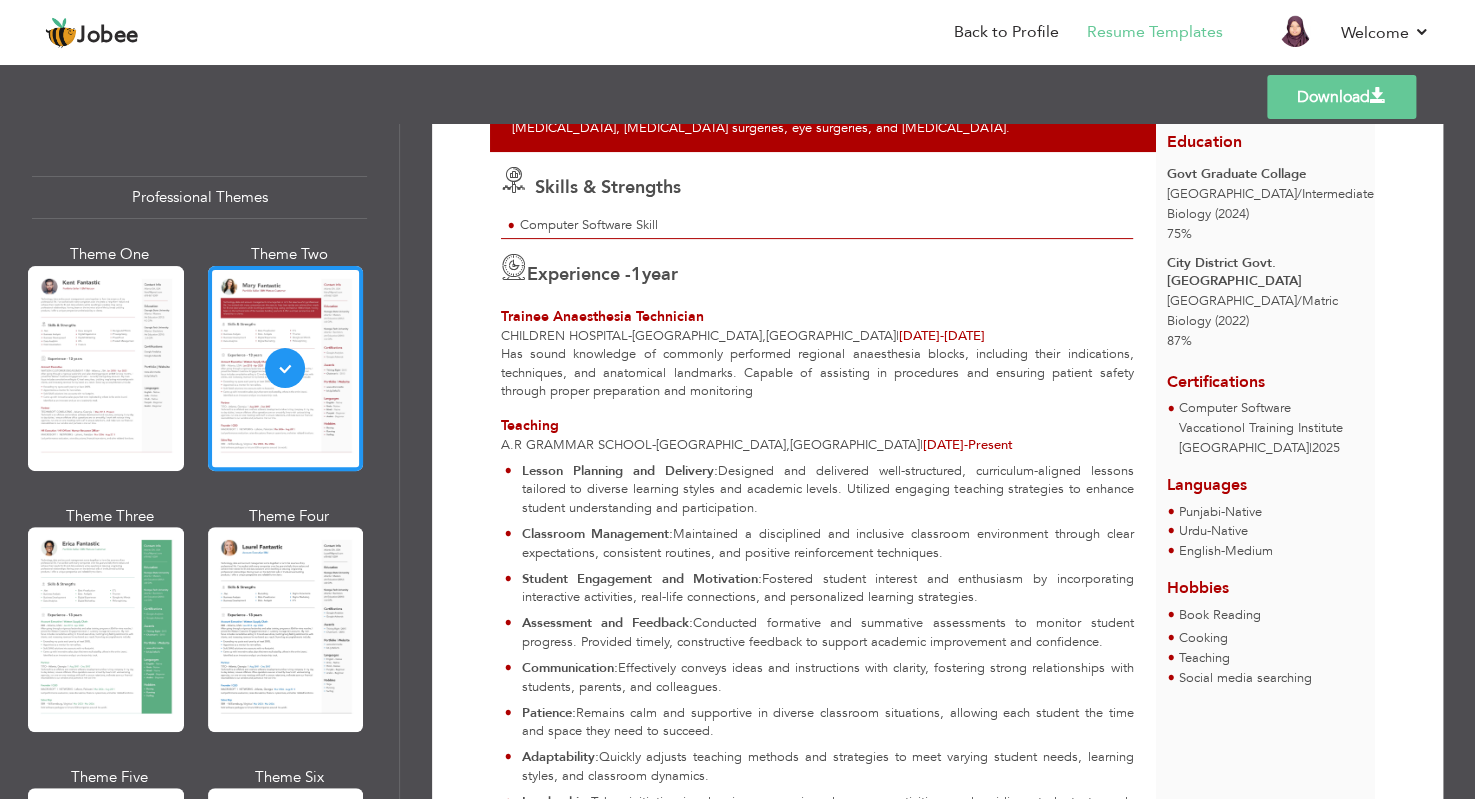 scroll, scrollTop: 347, scrollLeft: 0, axis: vertical 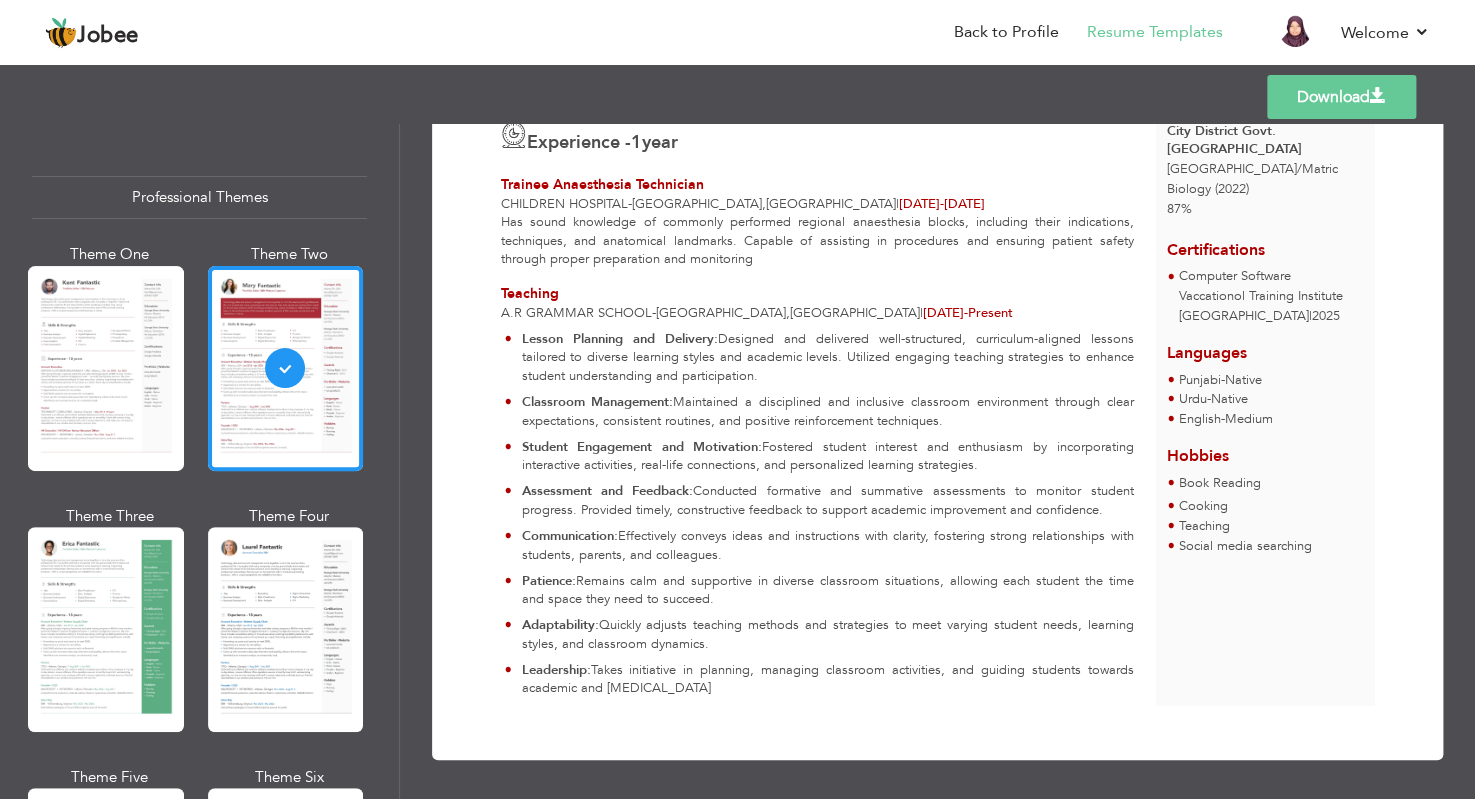 click on "Download" at bounding box center [1341, 97] 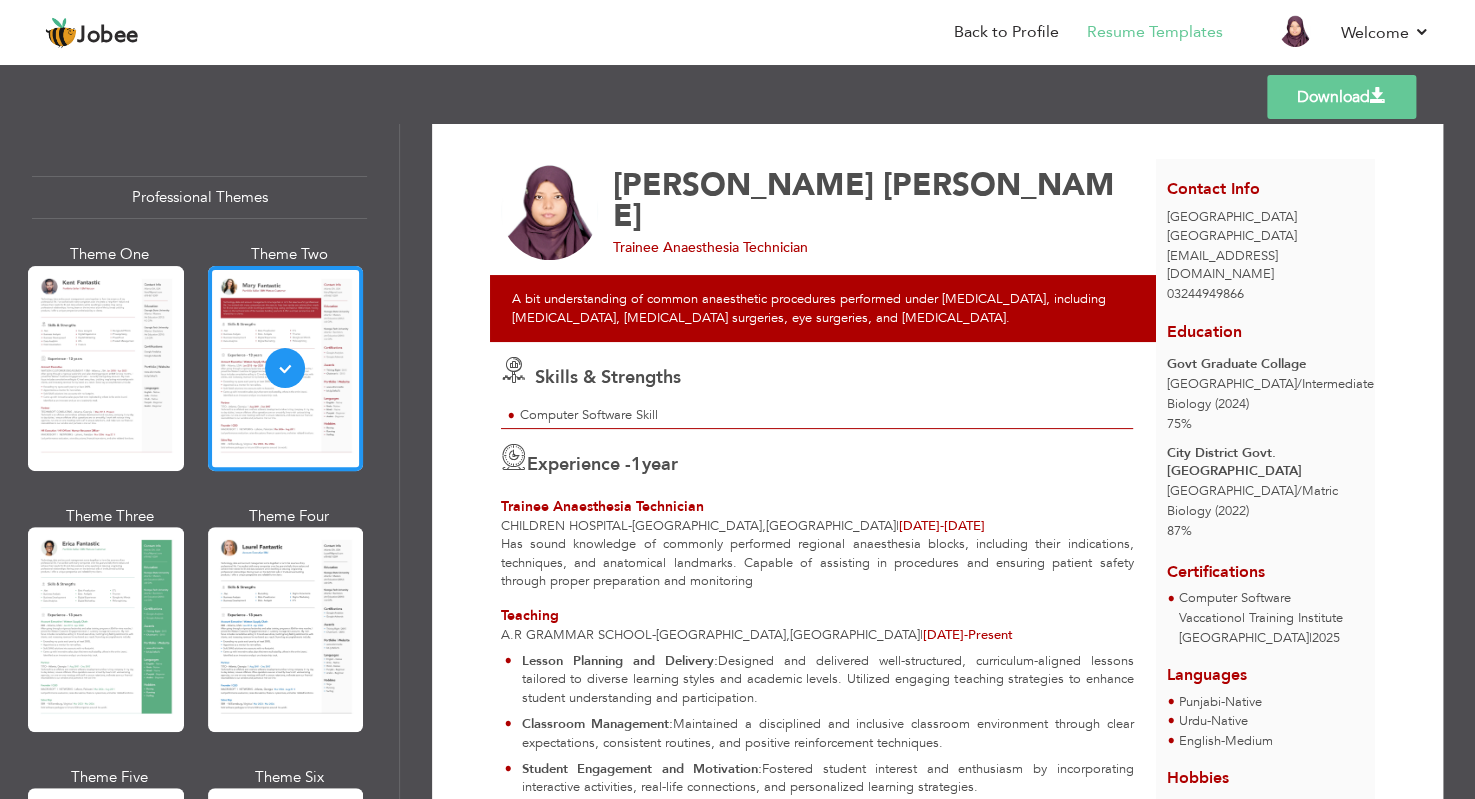 scroll, scrollTop: 0, scrollLeft: 0, axis: both 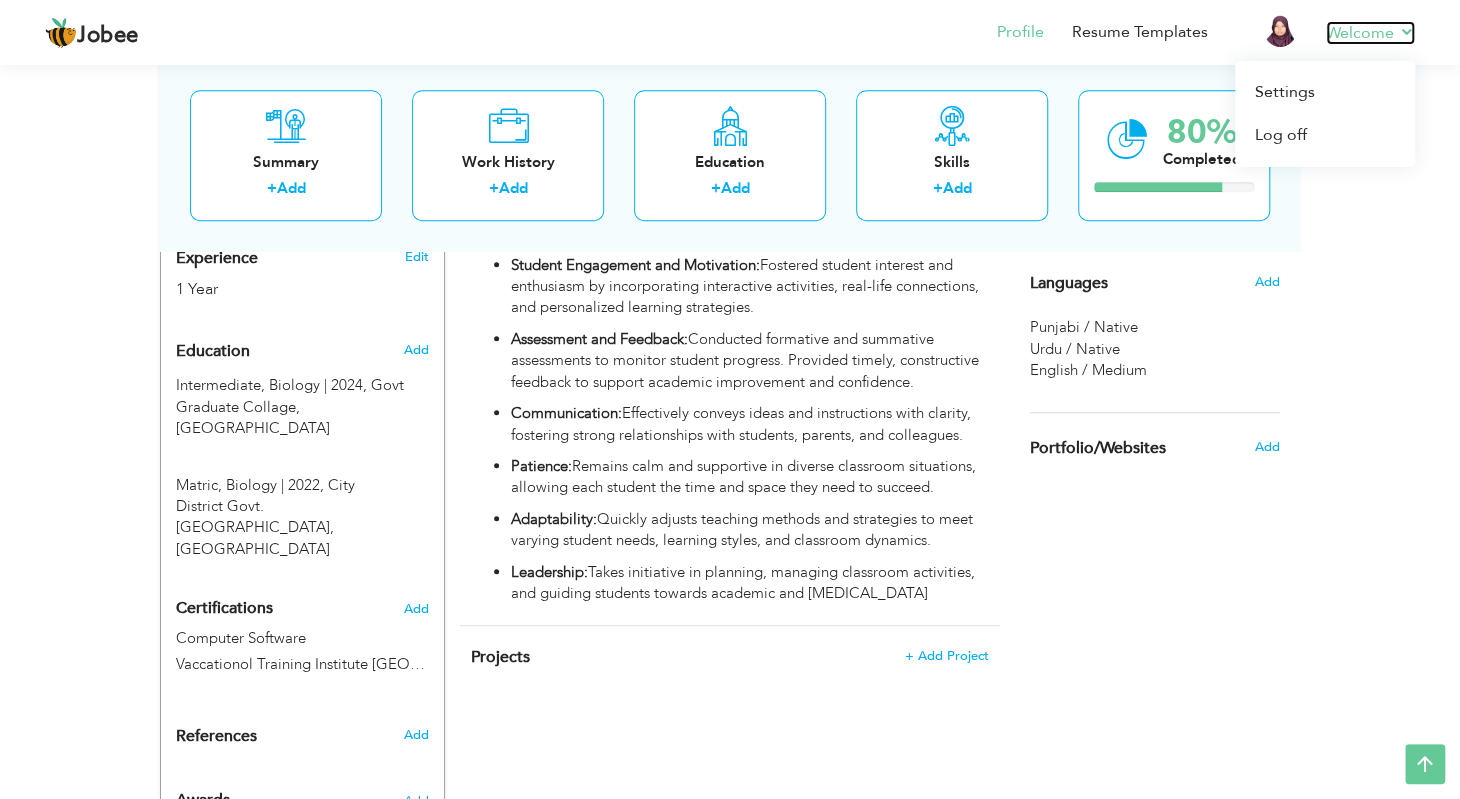 click on "Welcome" at bounding box center (1370, 33) 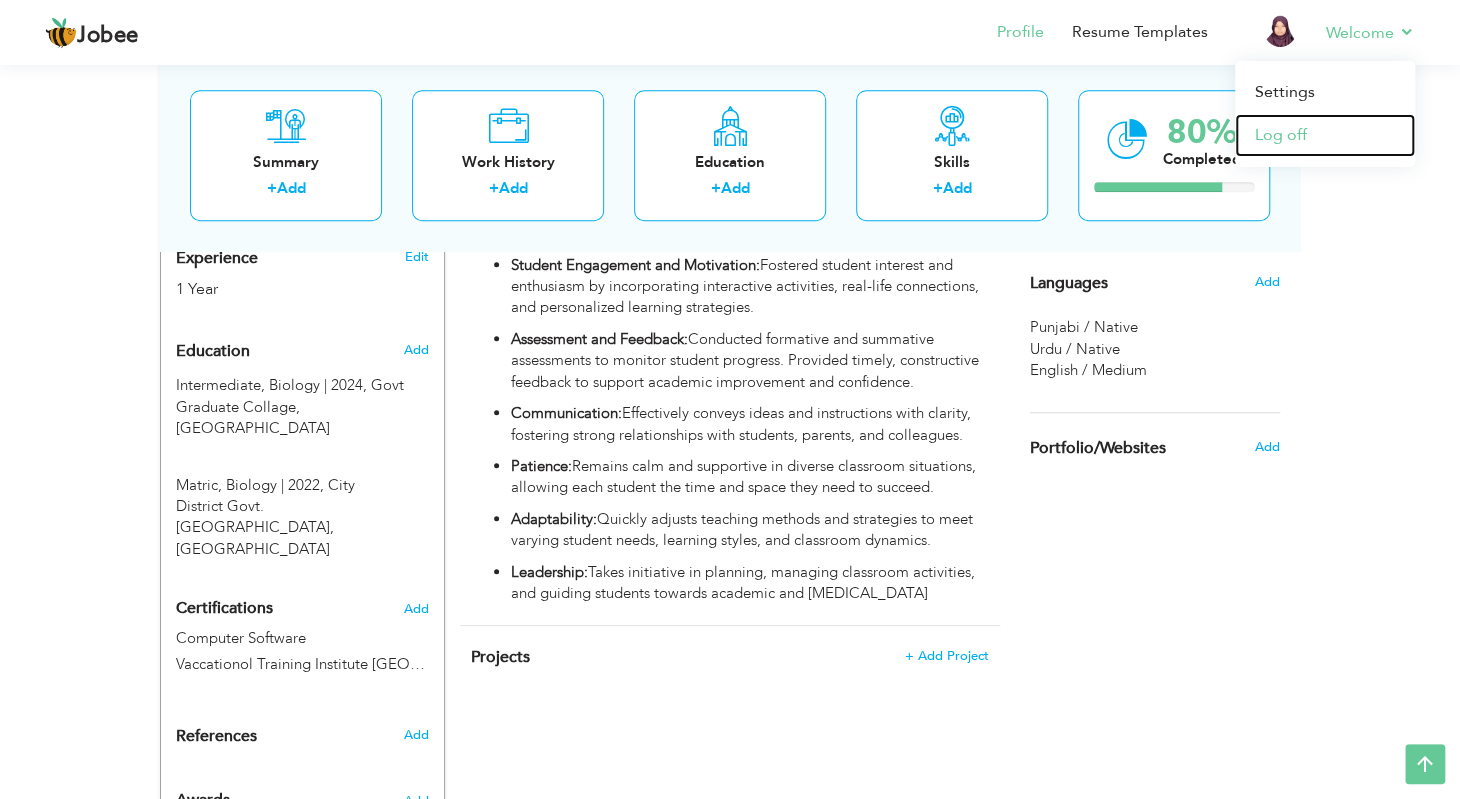 click on "Log off" at bounding box center (1325, 135) 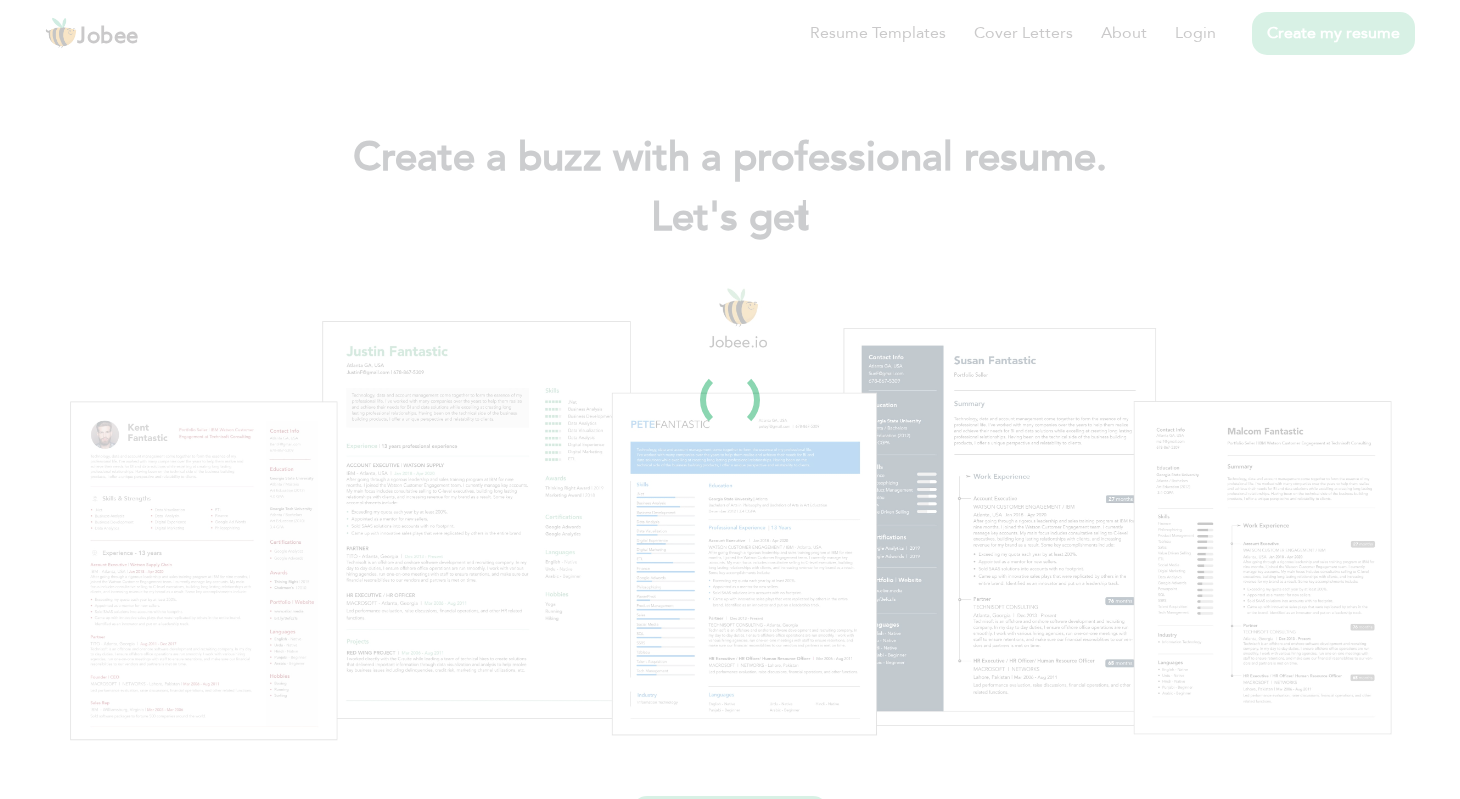 scroll, scrollTop: 0, scrollLeft: 0, axis: both 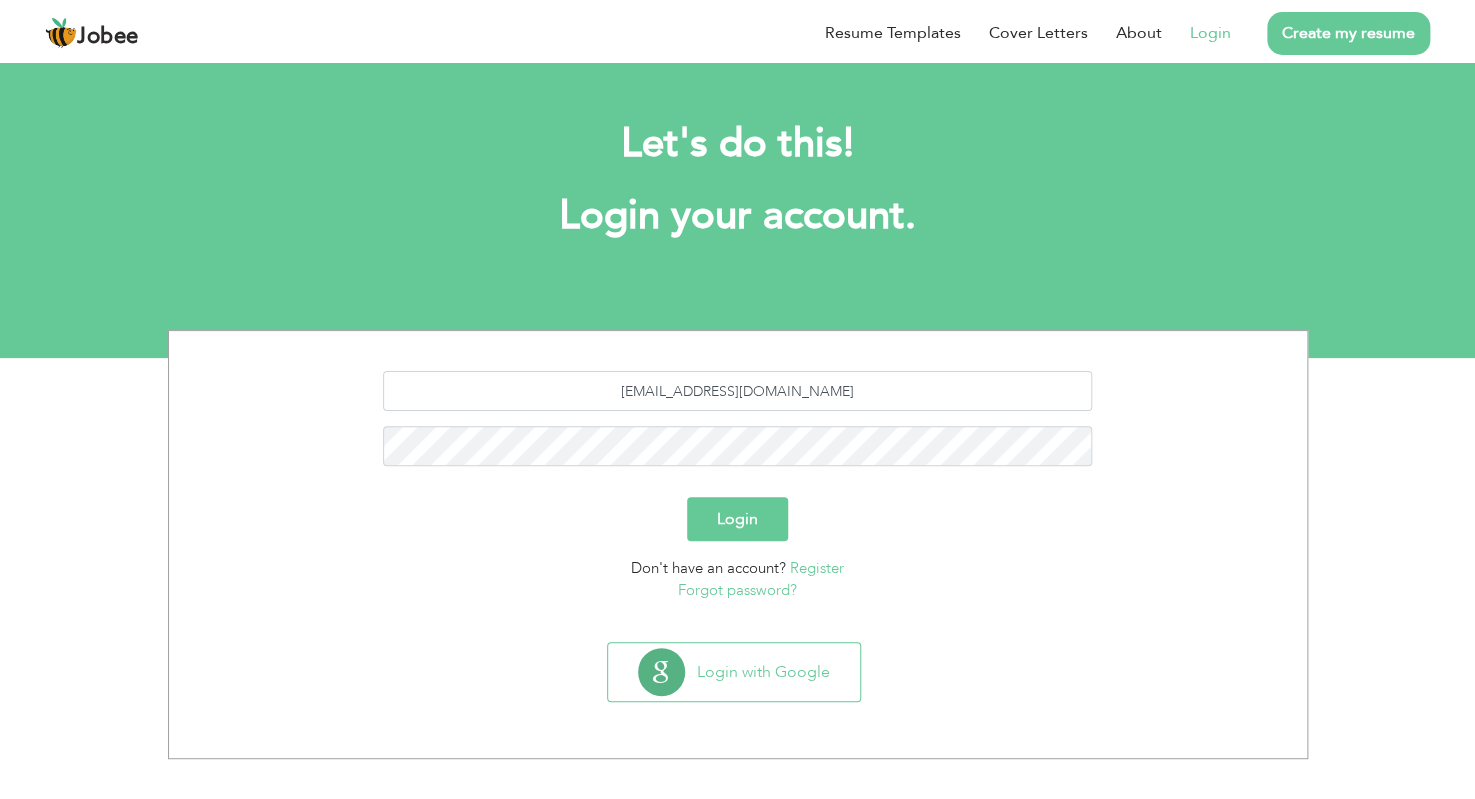 type on "[EMAIL_ADDRESS][DOMAIN_NAME]" 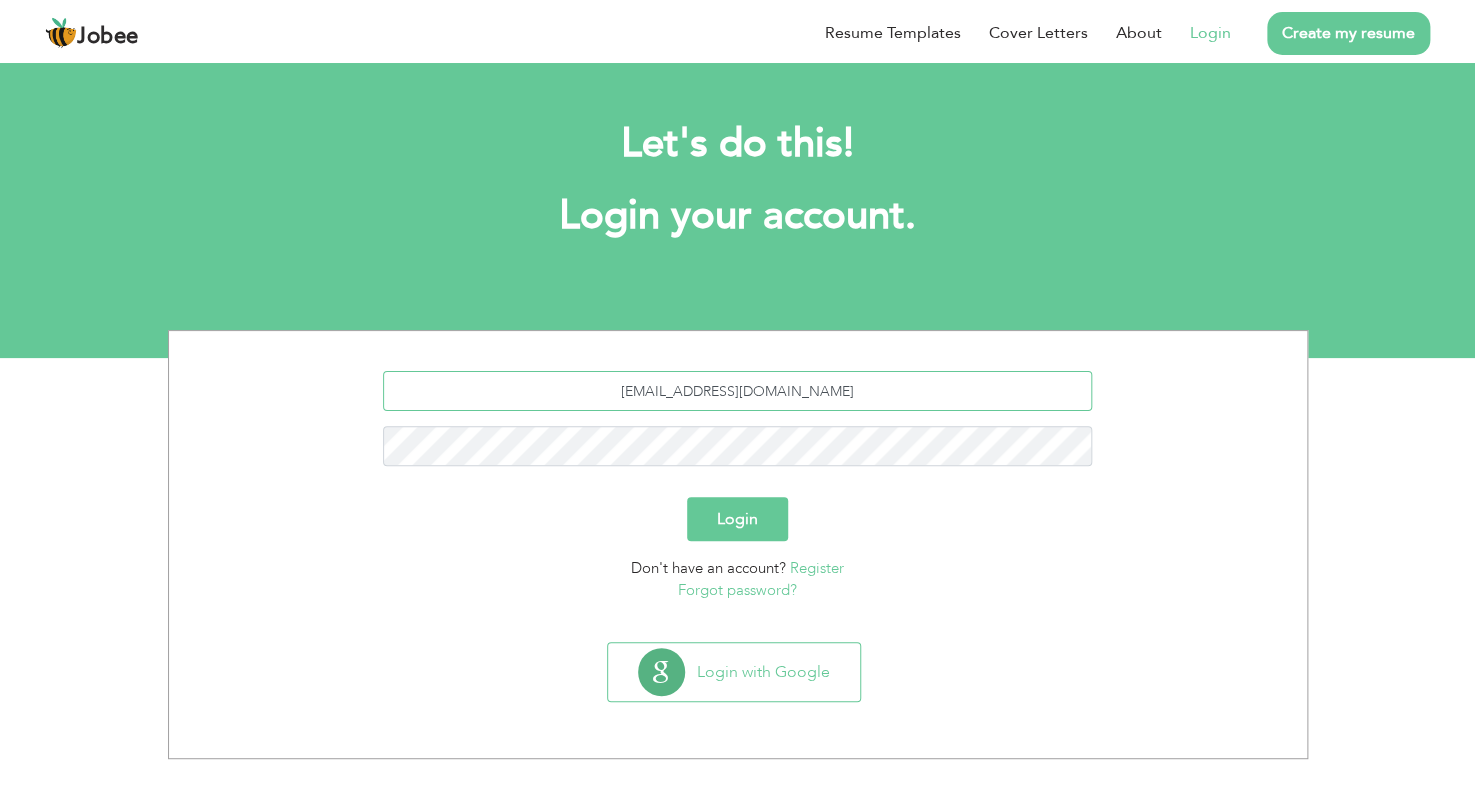 drag, startPoint x: 702, startPoint y: 389, endPoint x: 728, endPoint y: 394, distance: 26.476404 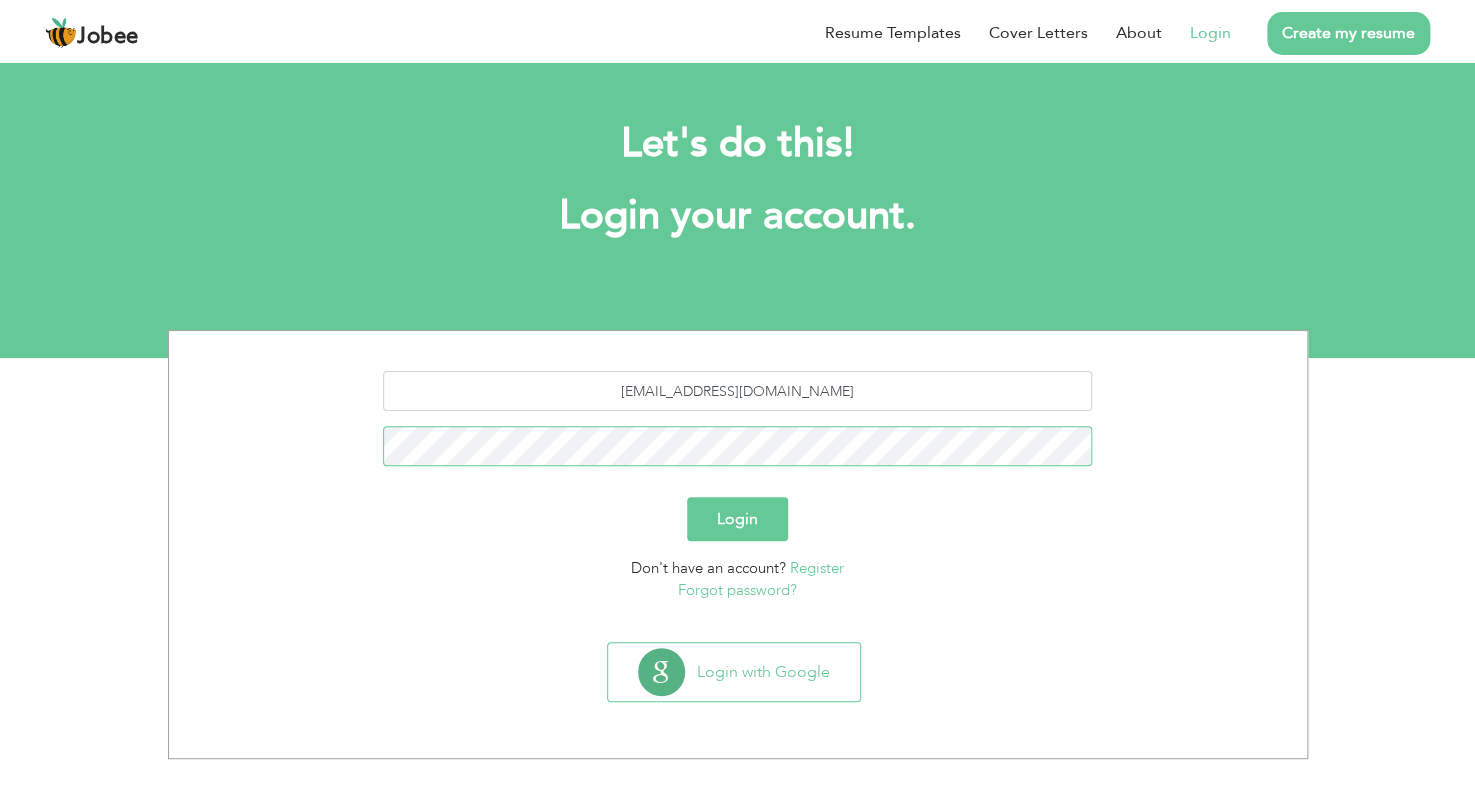 click on "Login" at bounding box center (737, 519) 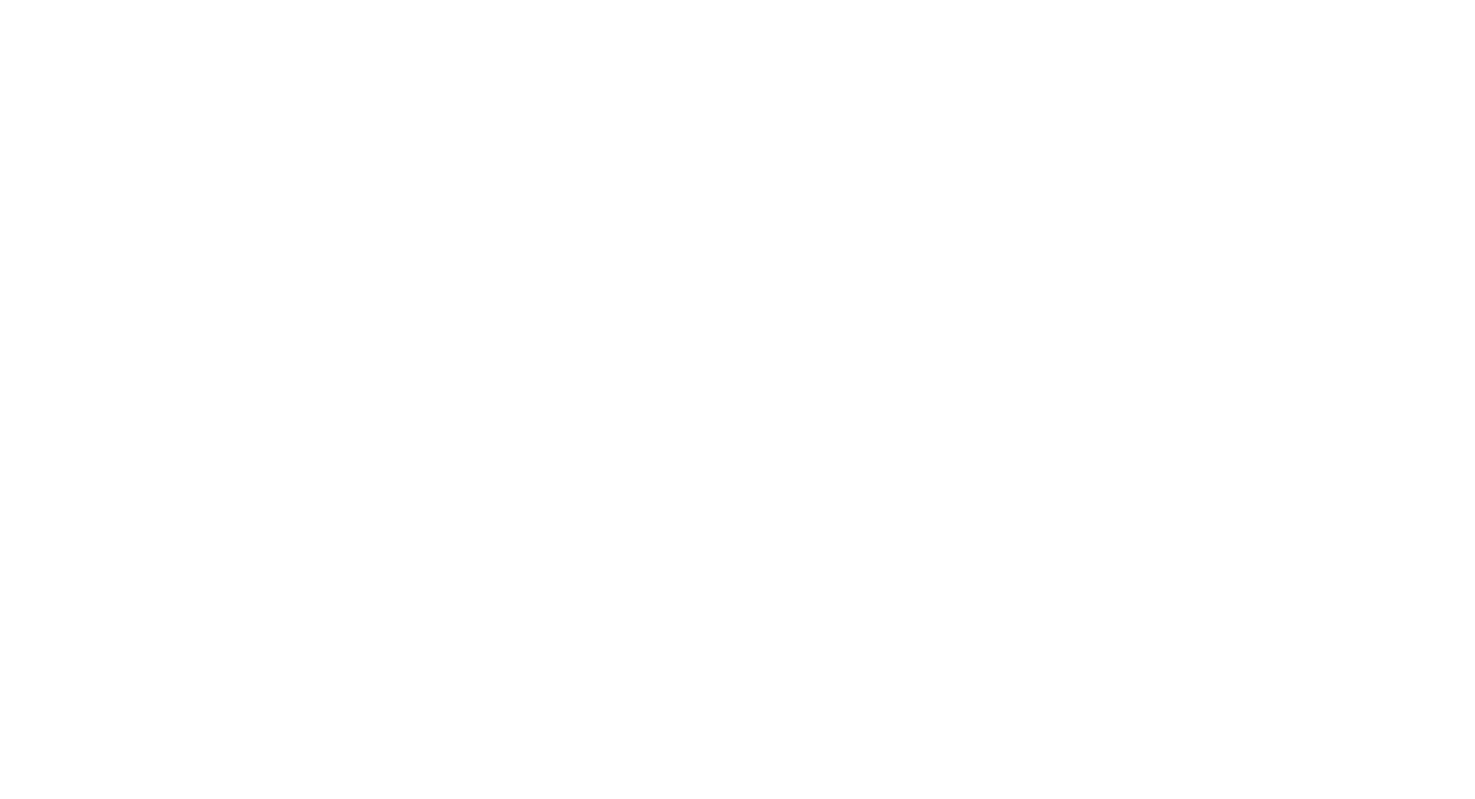 scroll, scrollTop: 0, scrollLeft: 0, axis: both 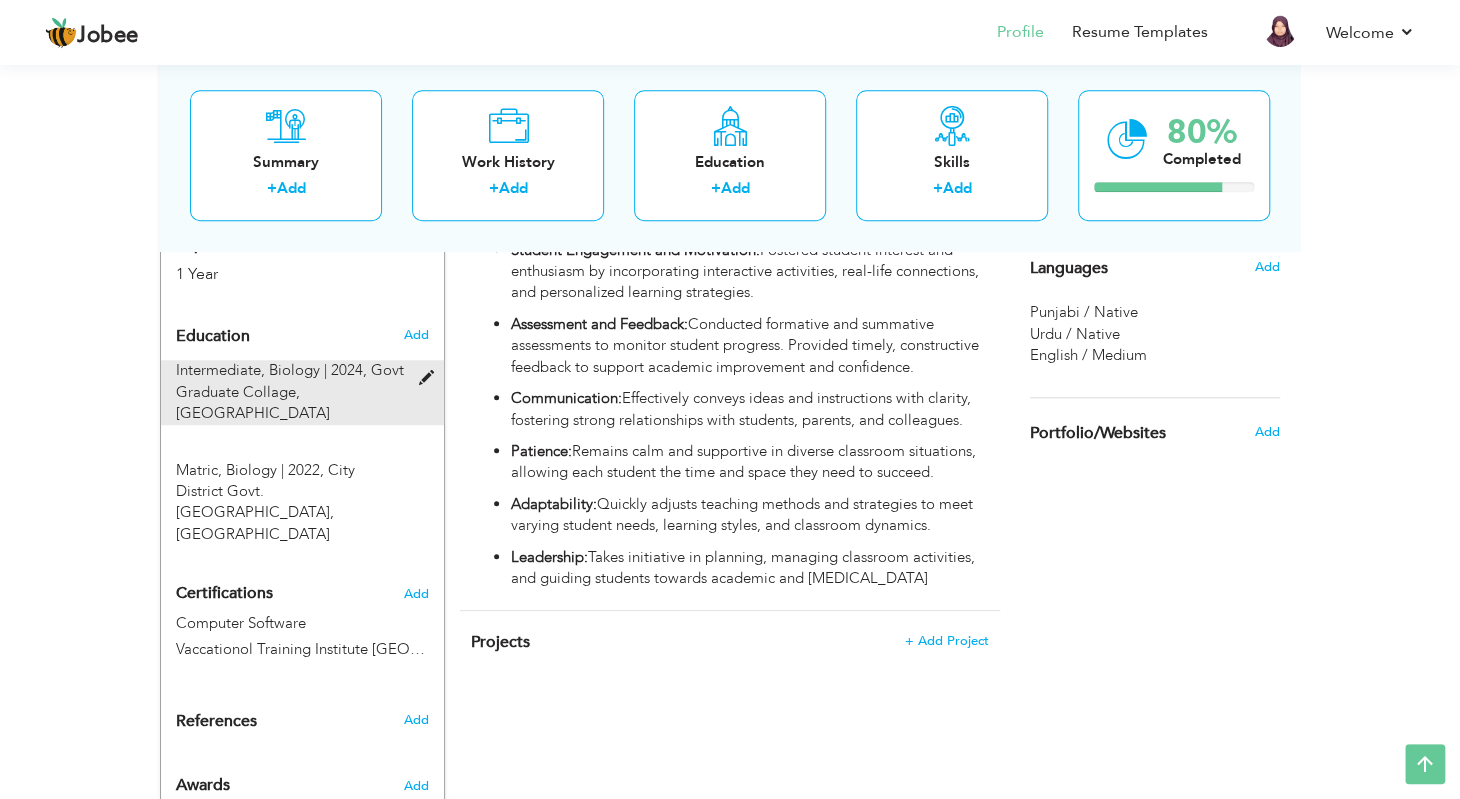 click at bounding box center (431, 378) 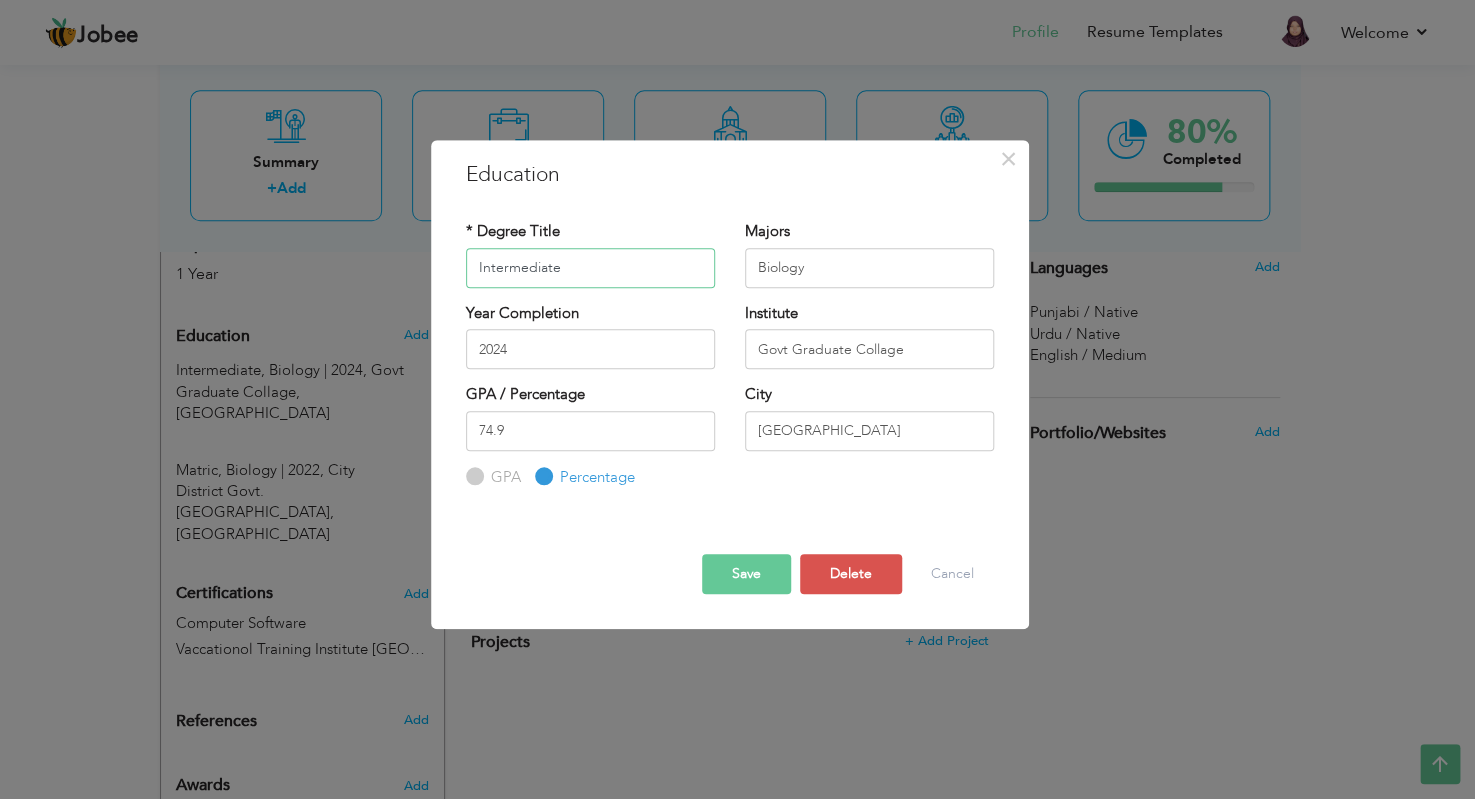 click on "Intermediate" at bounding box center [590, 268] 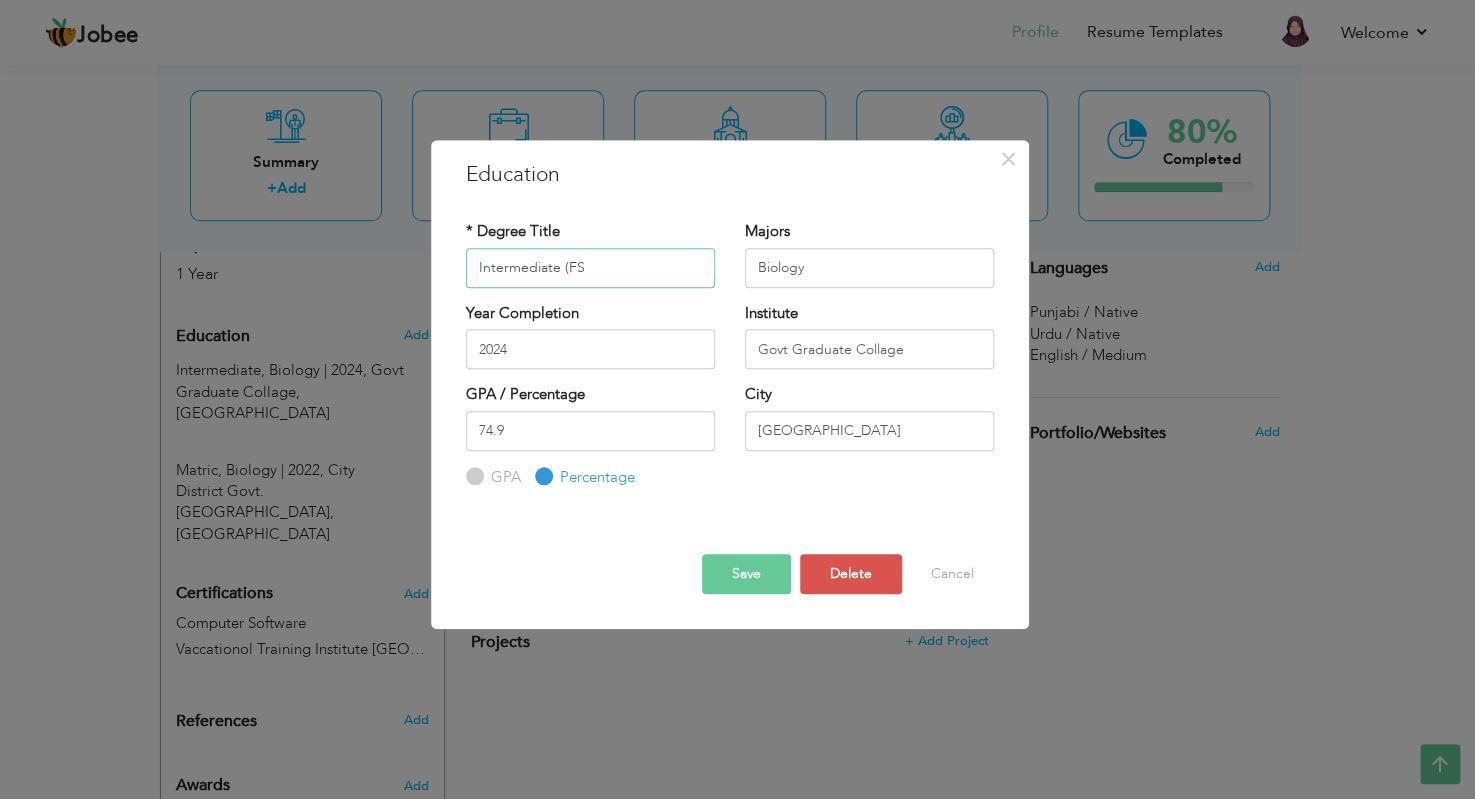 drag, startPoint x: 588, startPoint y: 265, endPoint x: 573, endPoint y: 273, distance: 17 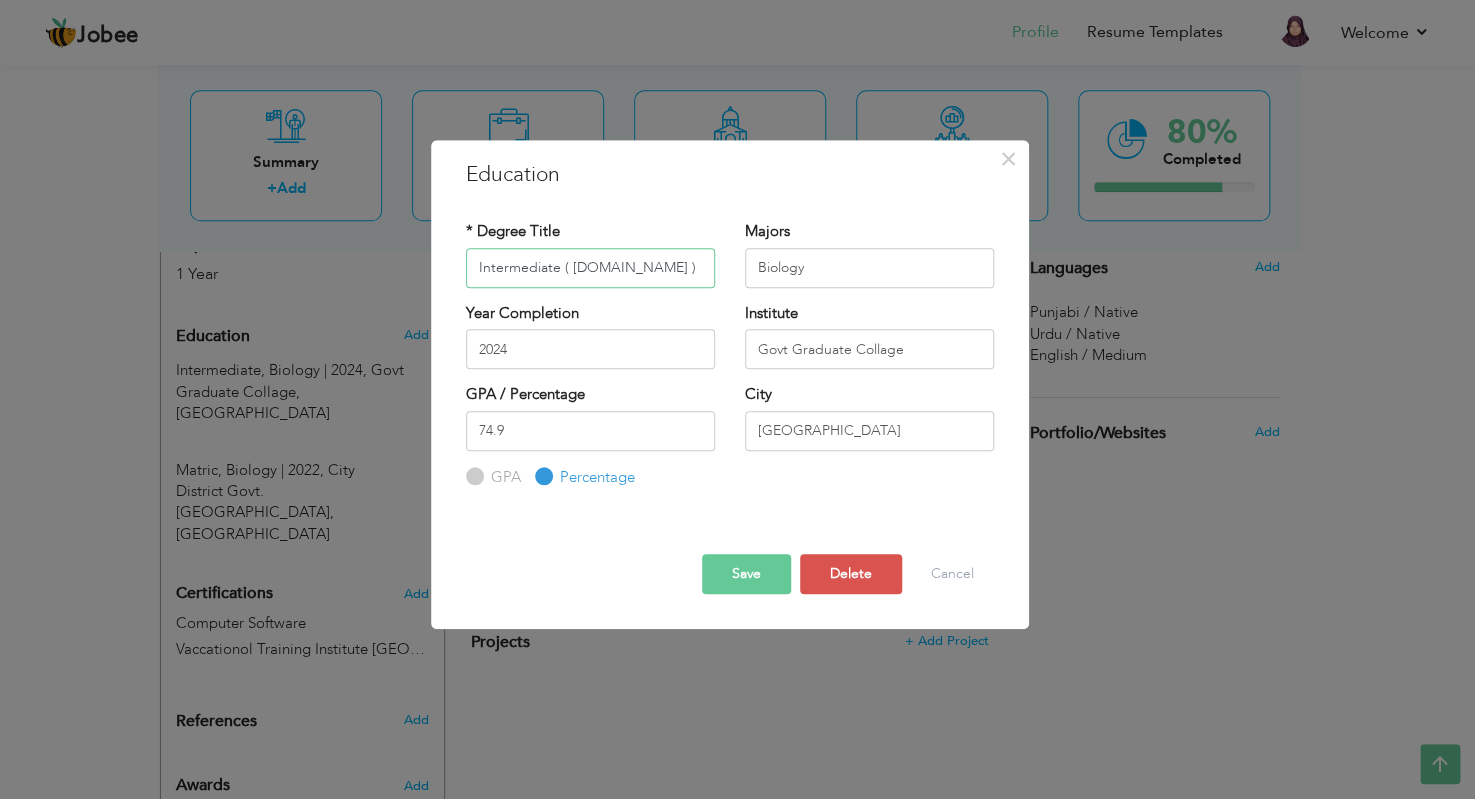 type on "Intermediate ( F.Sc )" 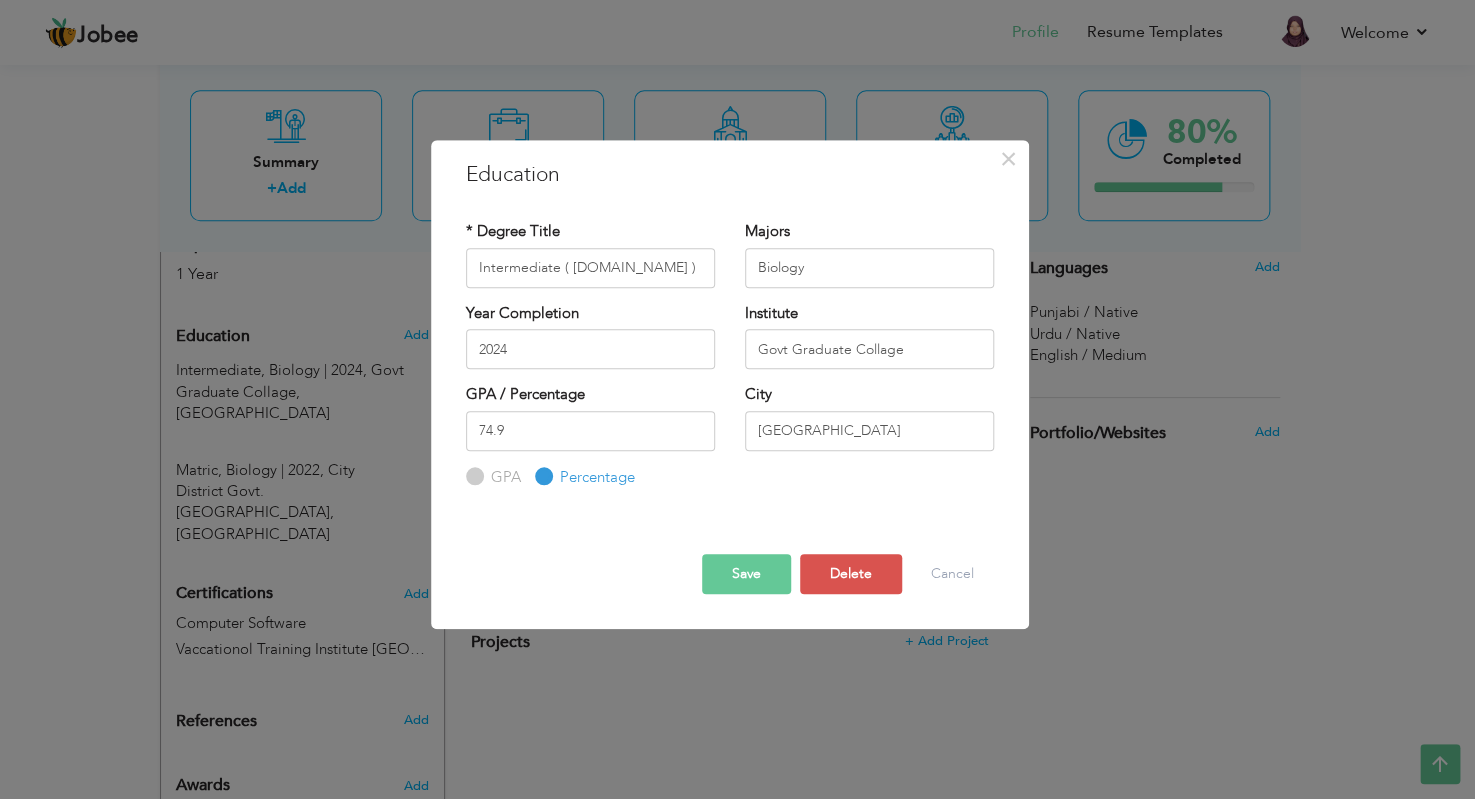 click on "Save" at bounding box center [746, 574] 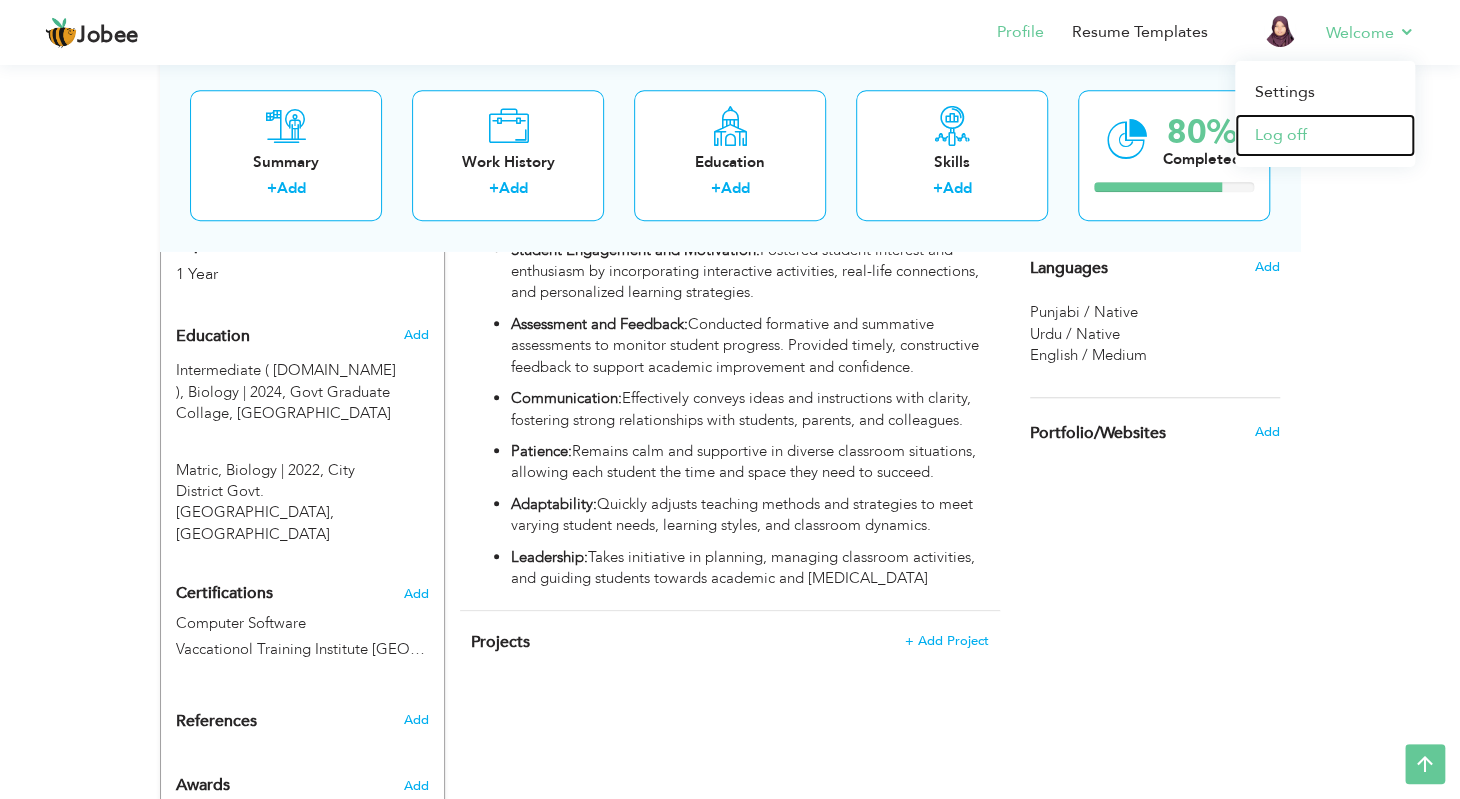 click on "Log off" at bounding box center (1325, 135) 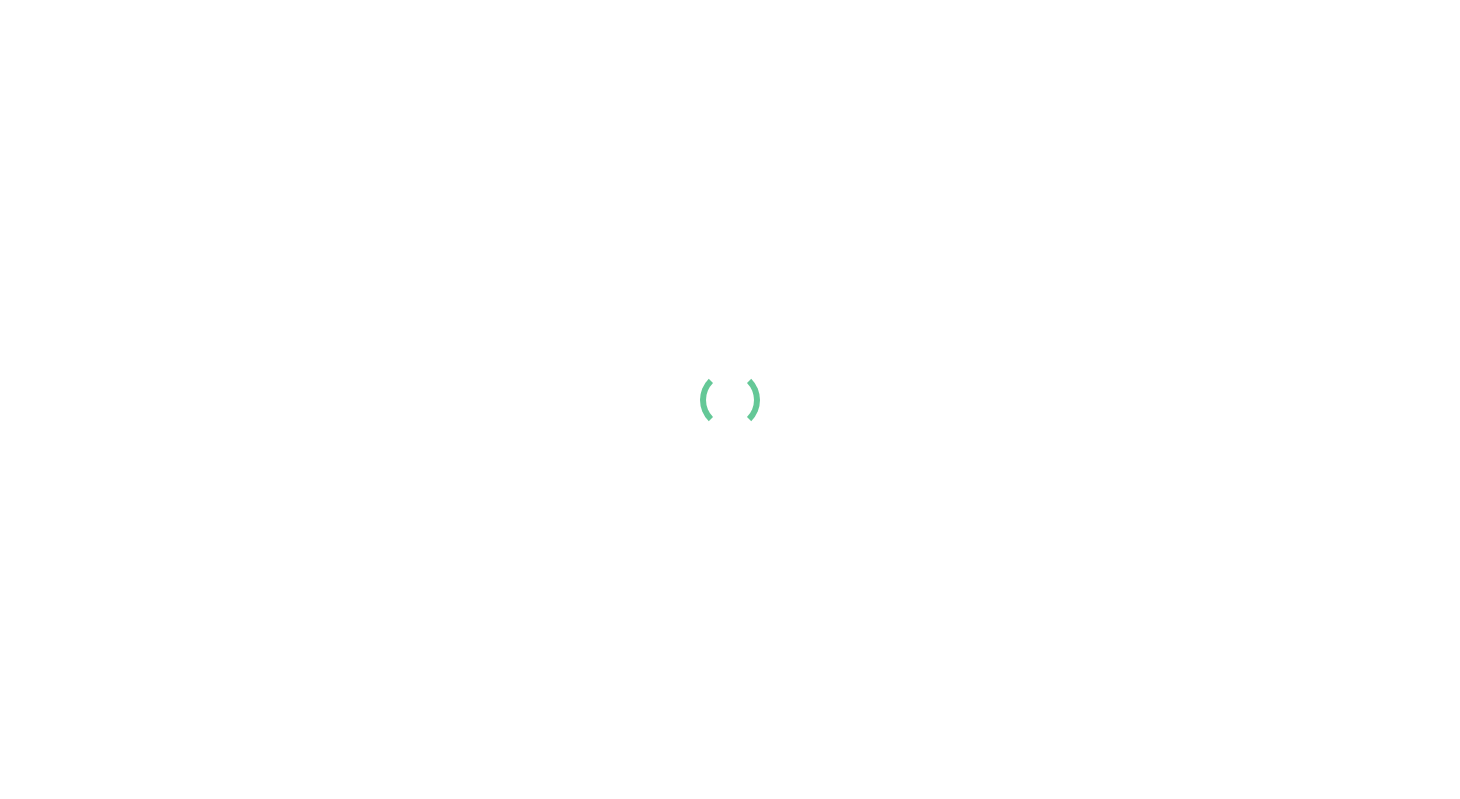 scroll, scrollTop: 0, scrollLeft: 0, axis: both 